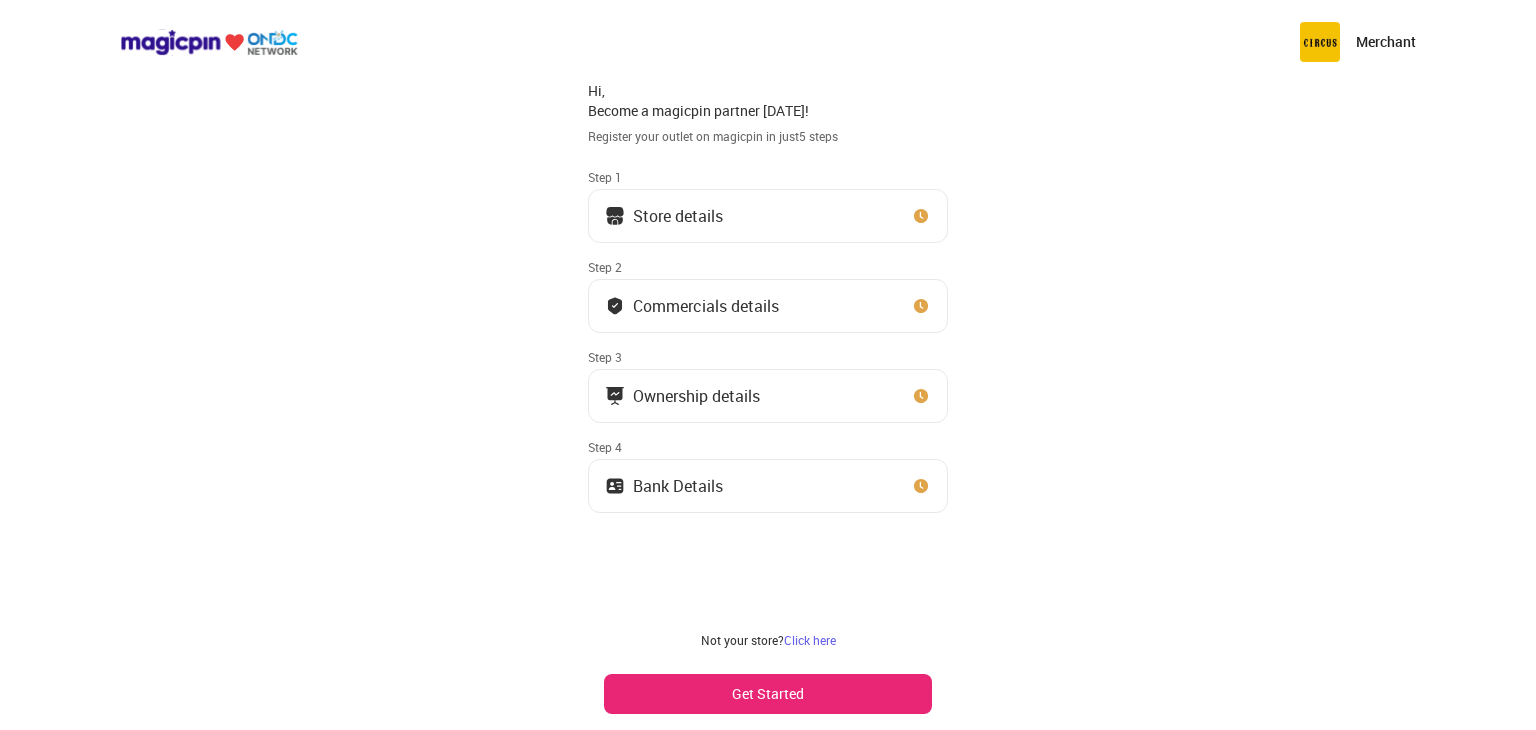 scroll, scrollTop: 0, scrollLeft: 0, axis: both 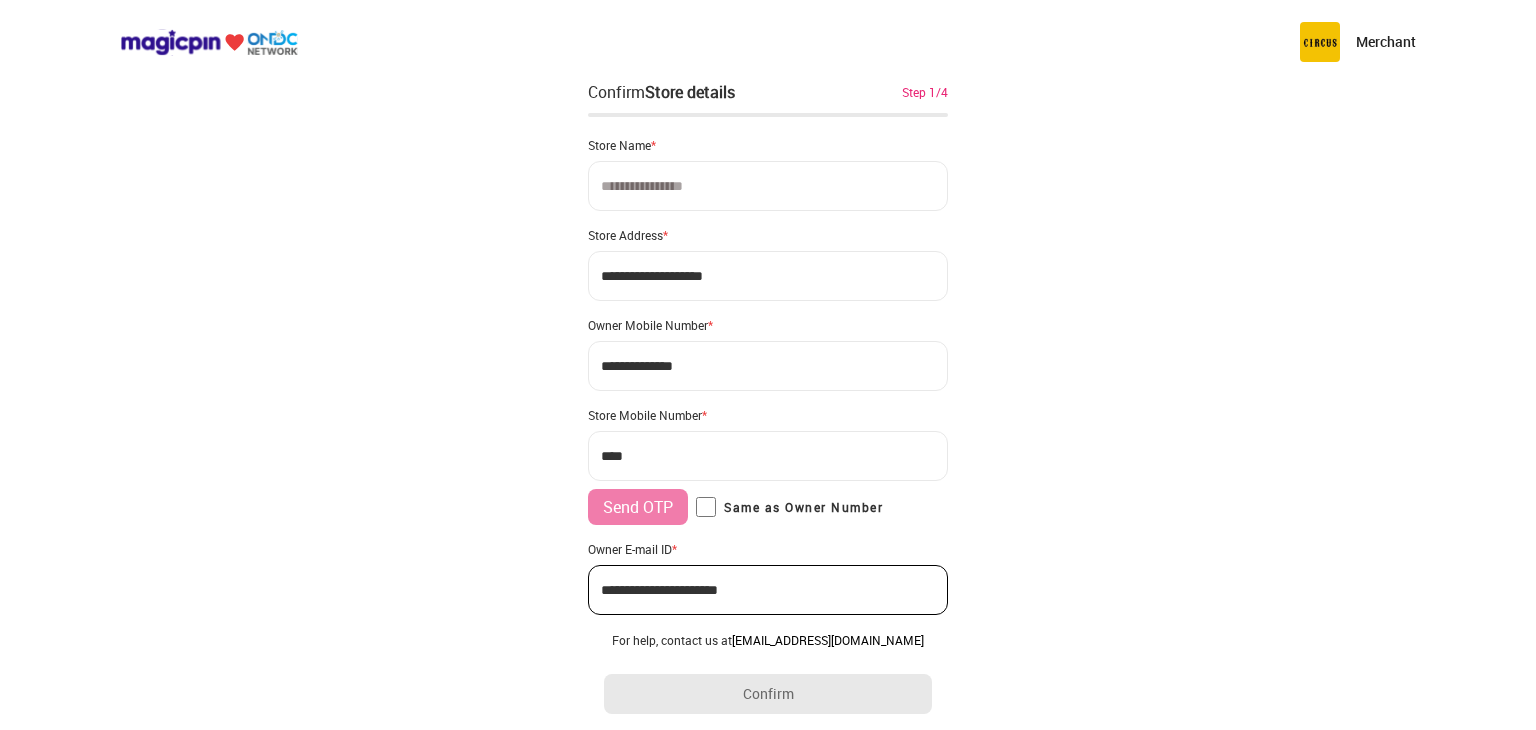 click at bounding box center [768, 186] 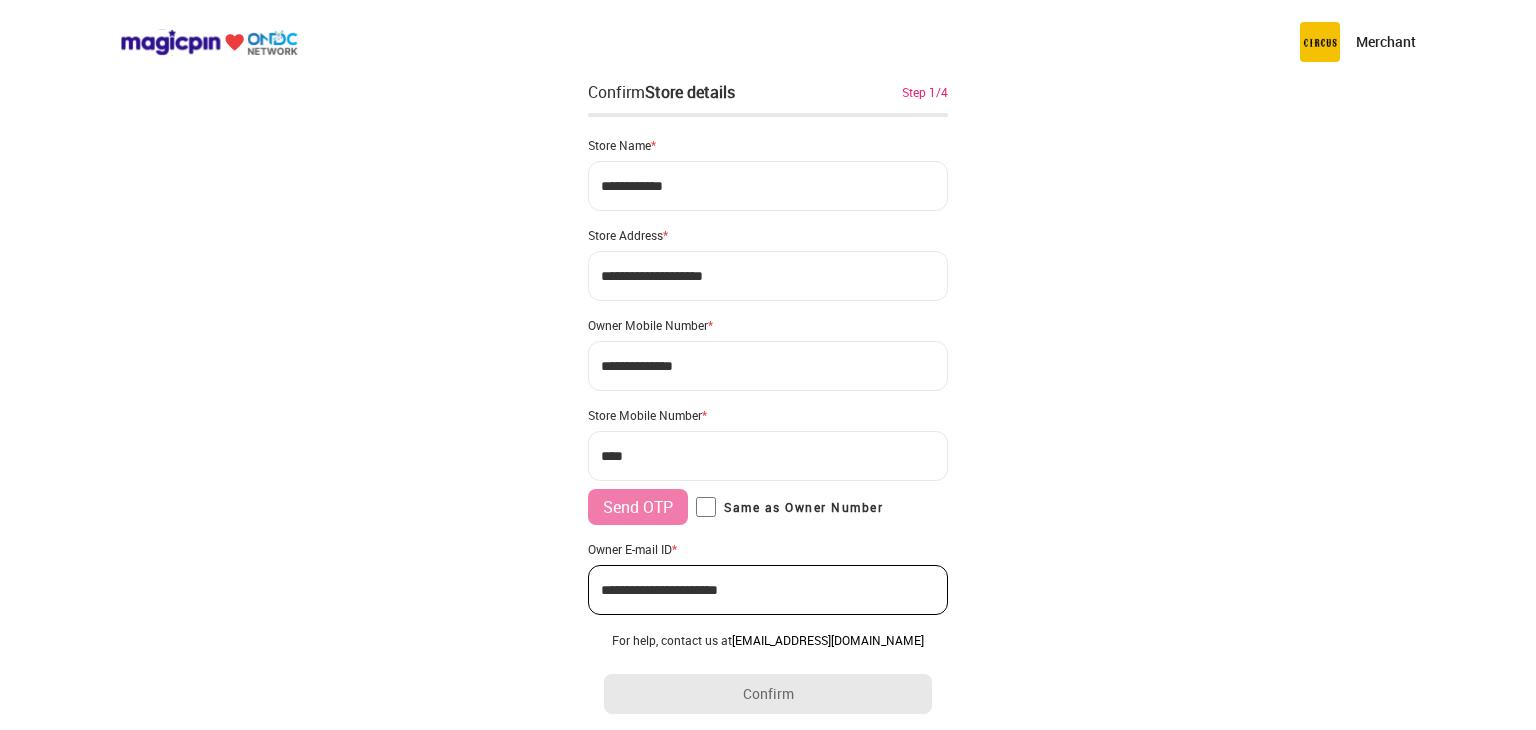 type on "**********" 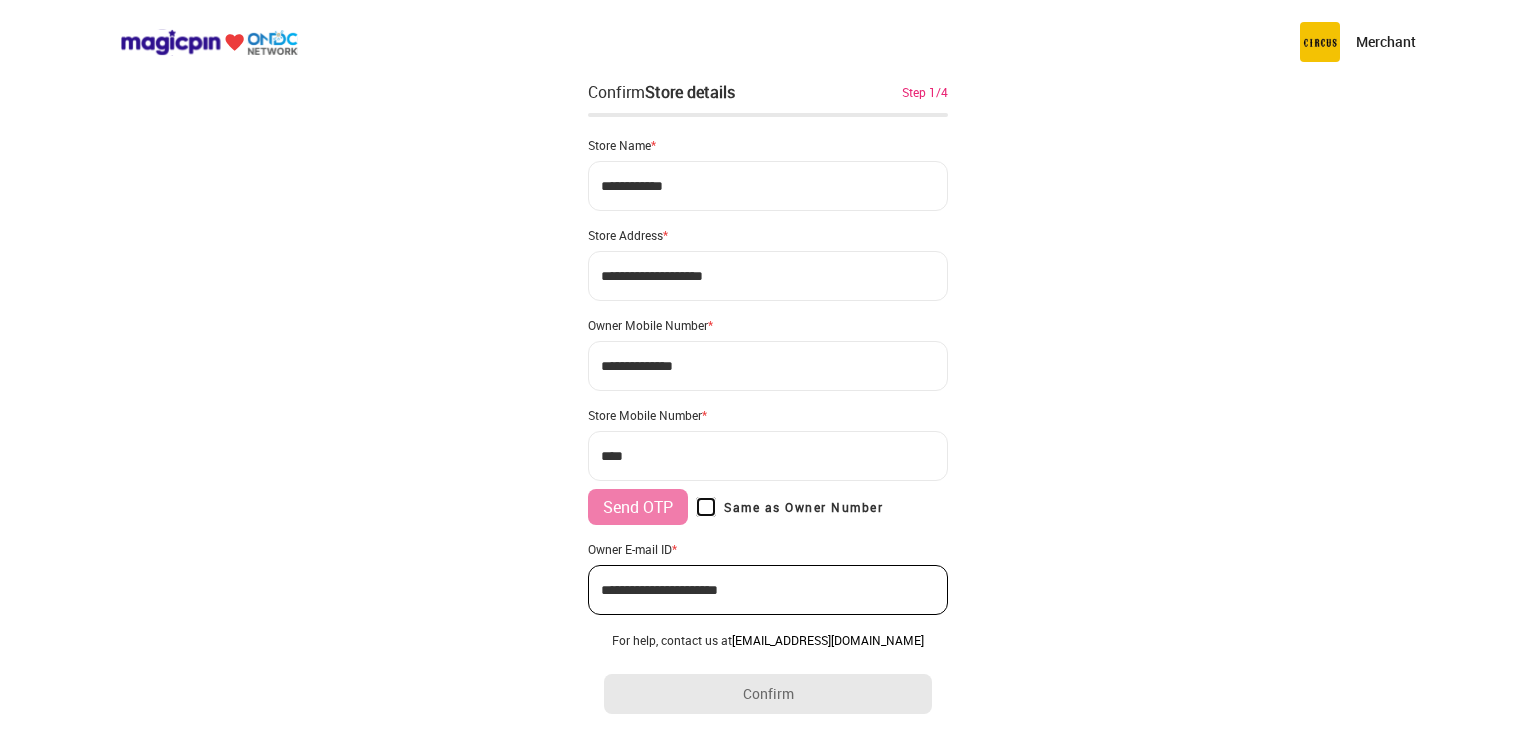 type on "**********" 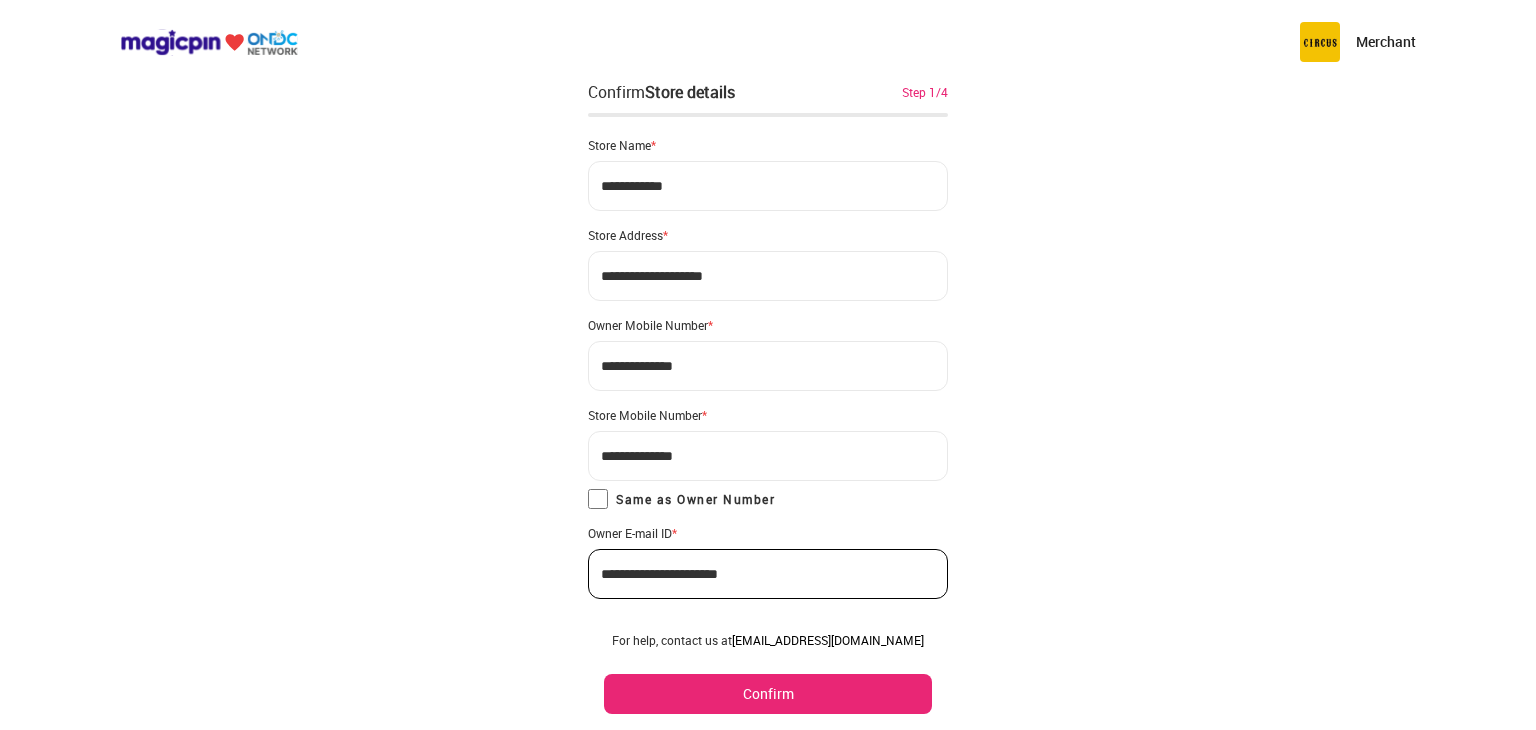 click on "Confirm" at bounding box center (768, 694) 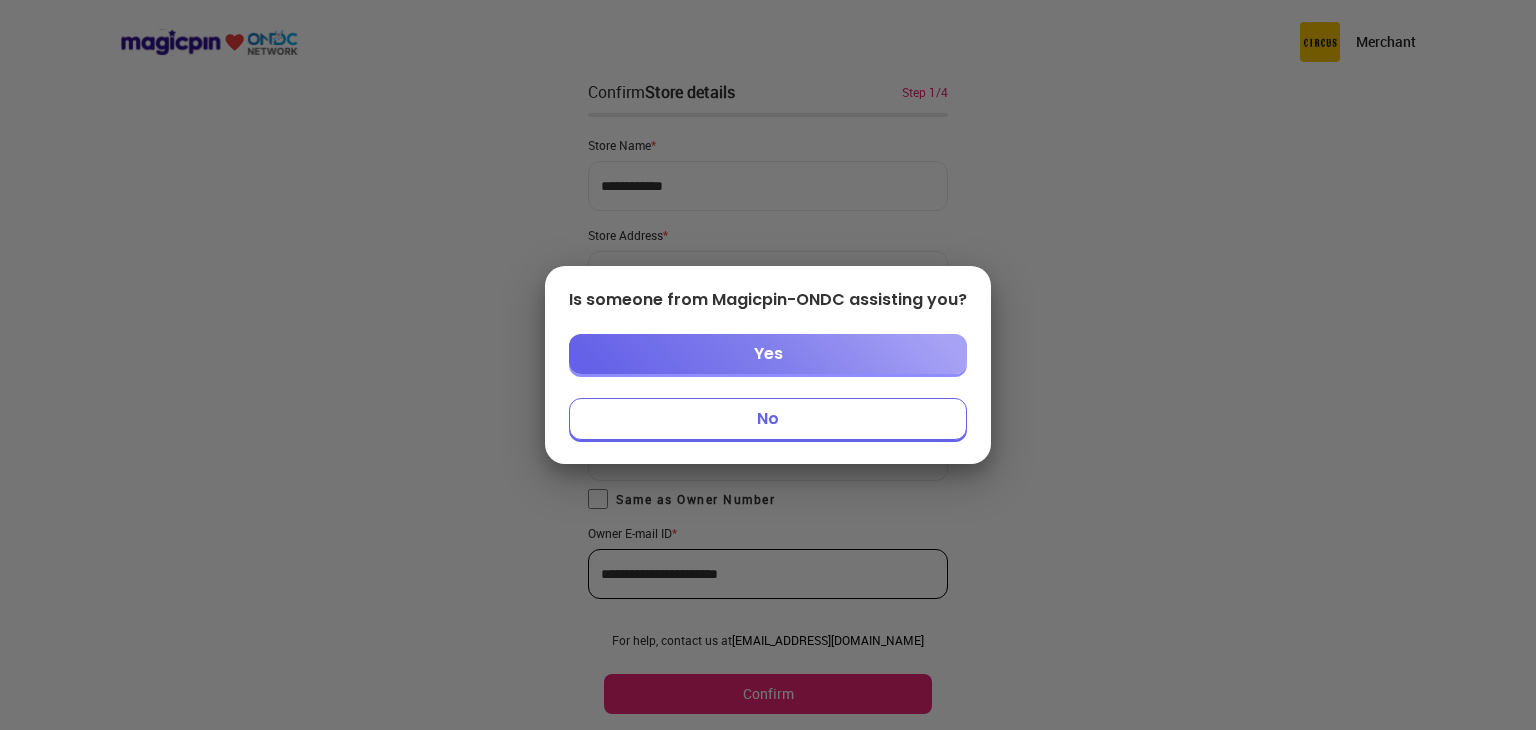 click on "No" at bounding box center (768, 419) 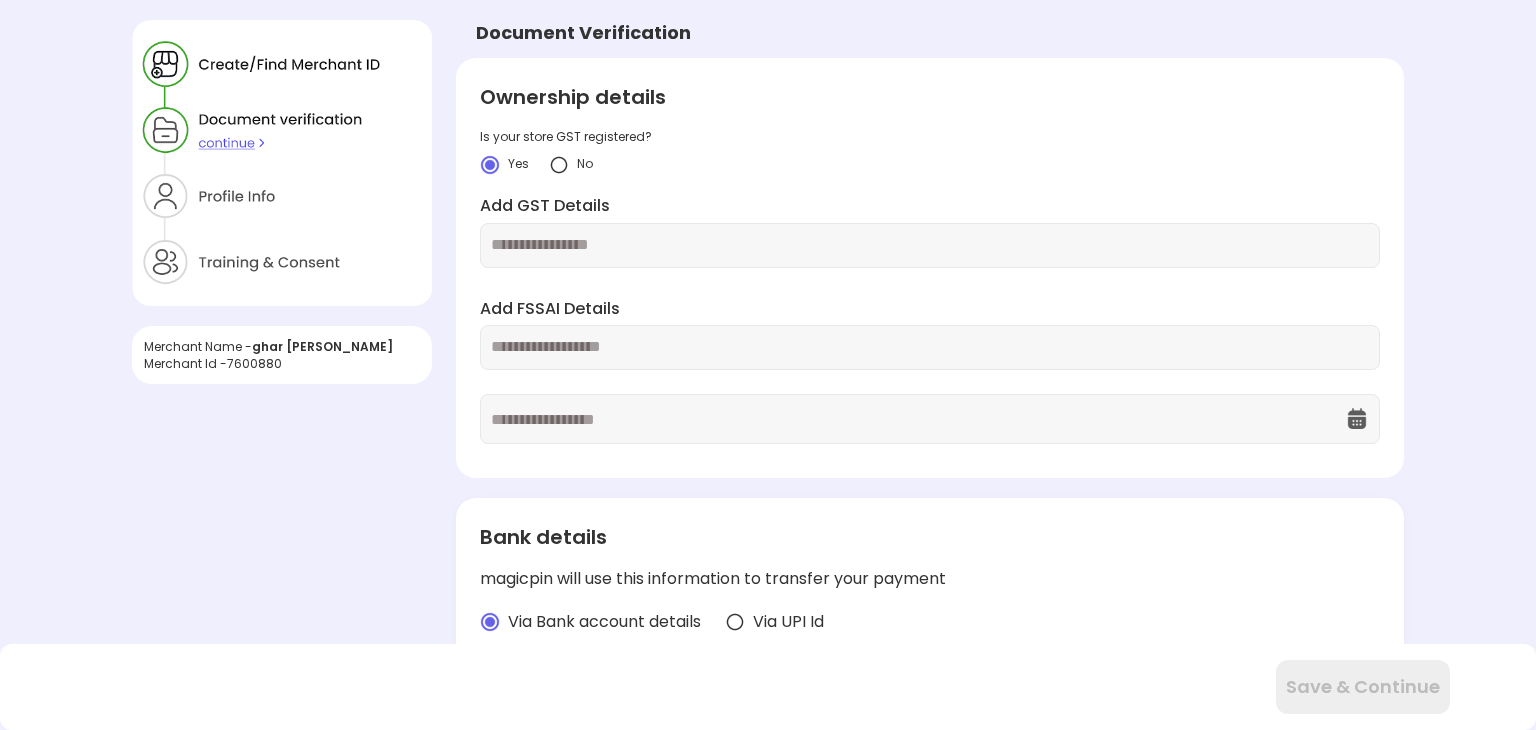 click at bounding box center [559, 165] 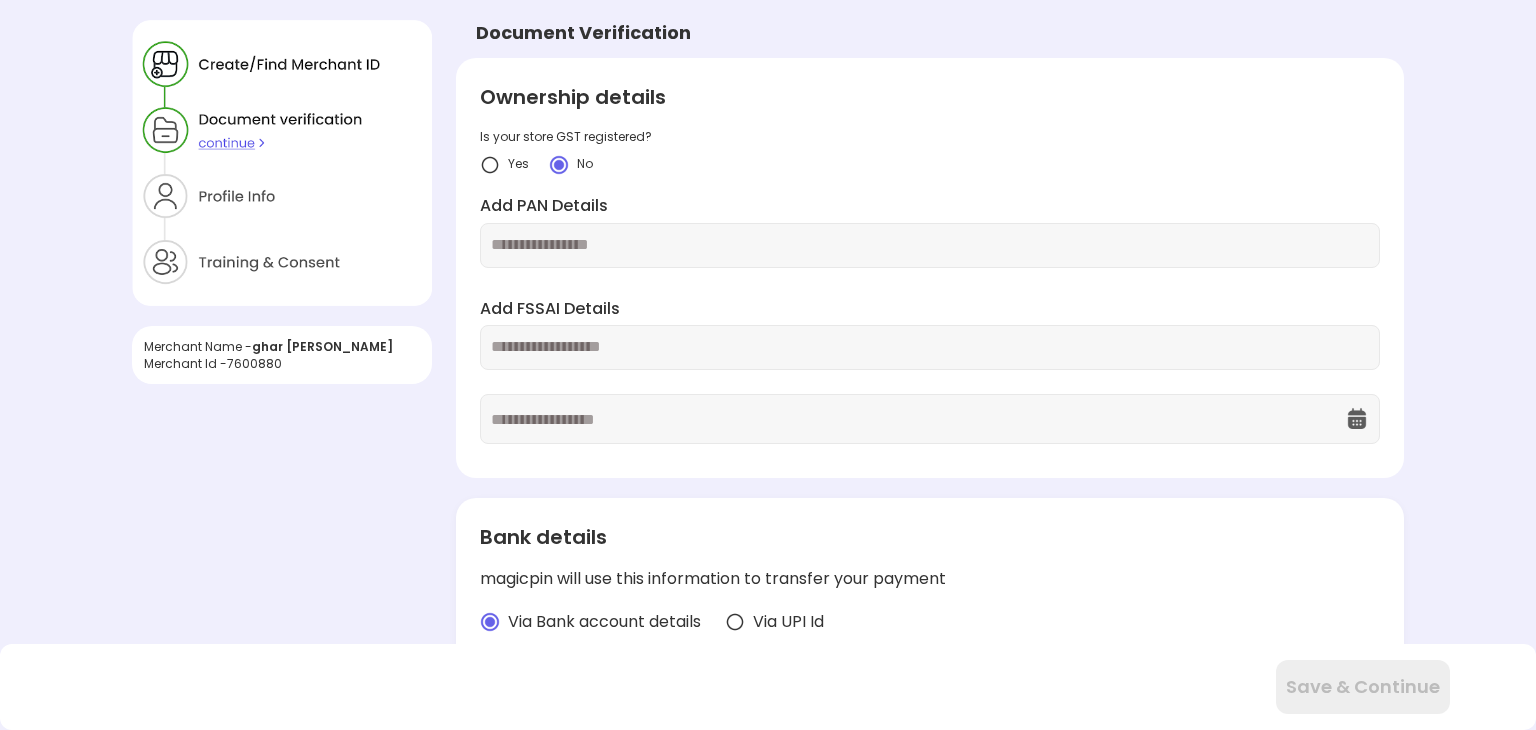 click at bounding box center [930, 245] 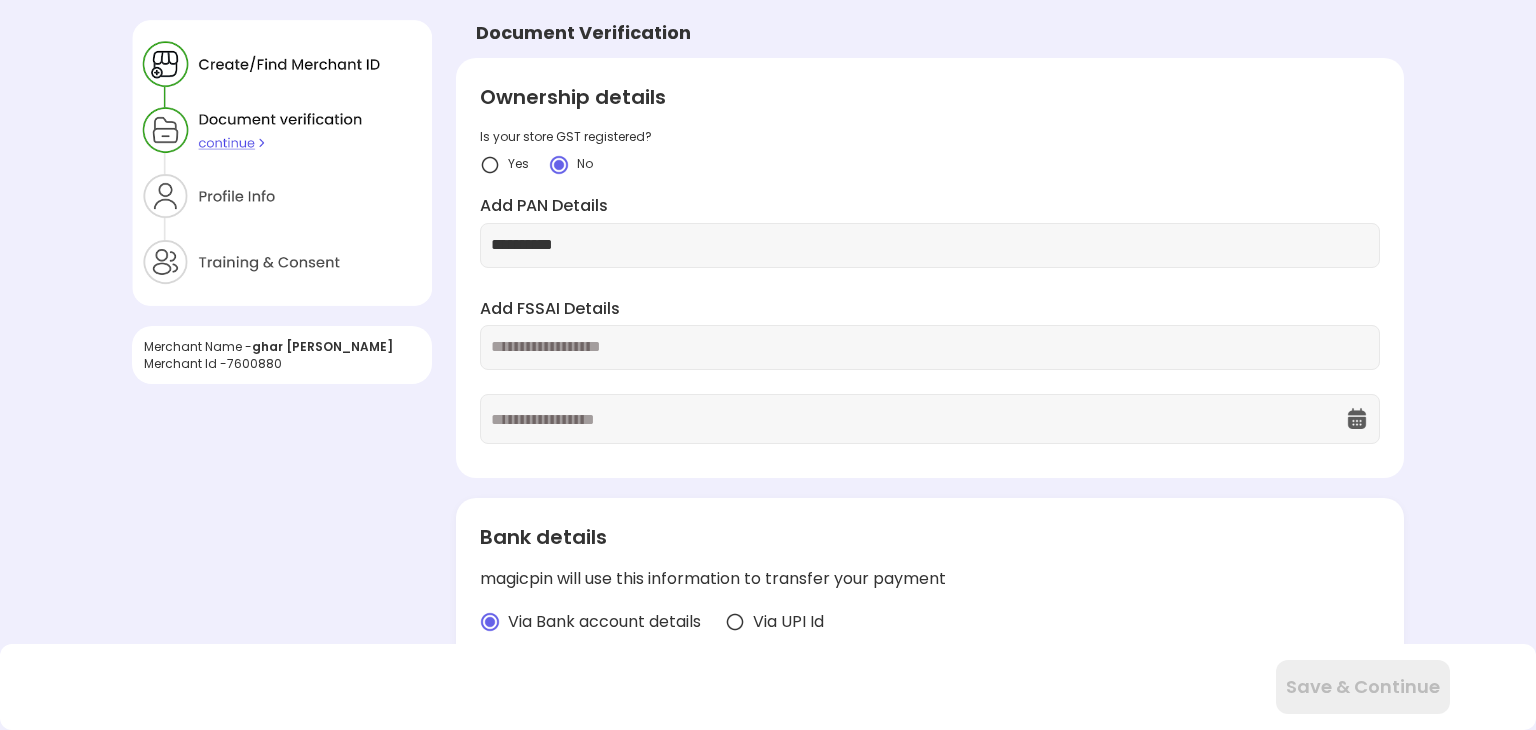 type on "**********" 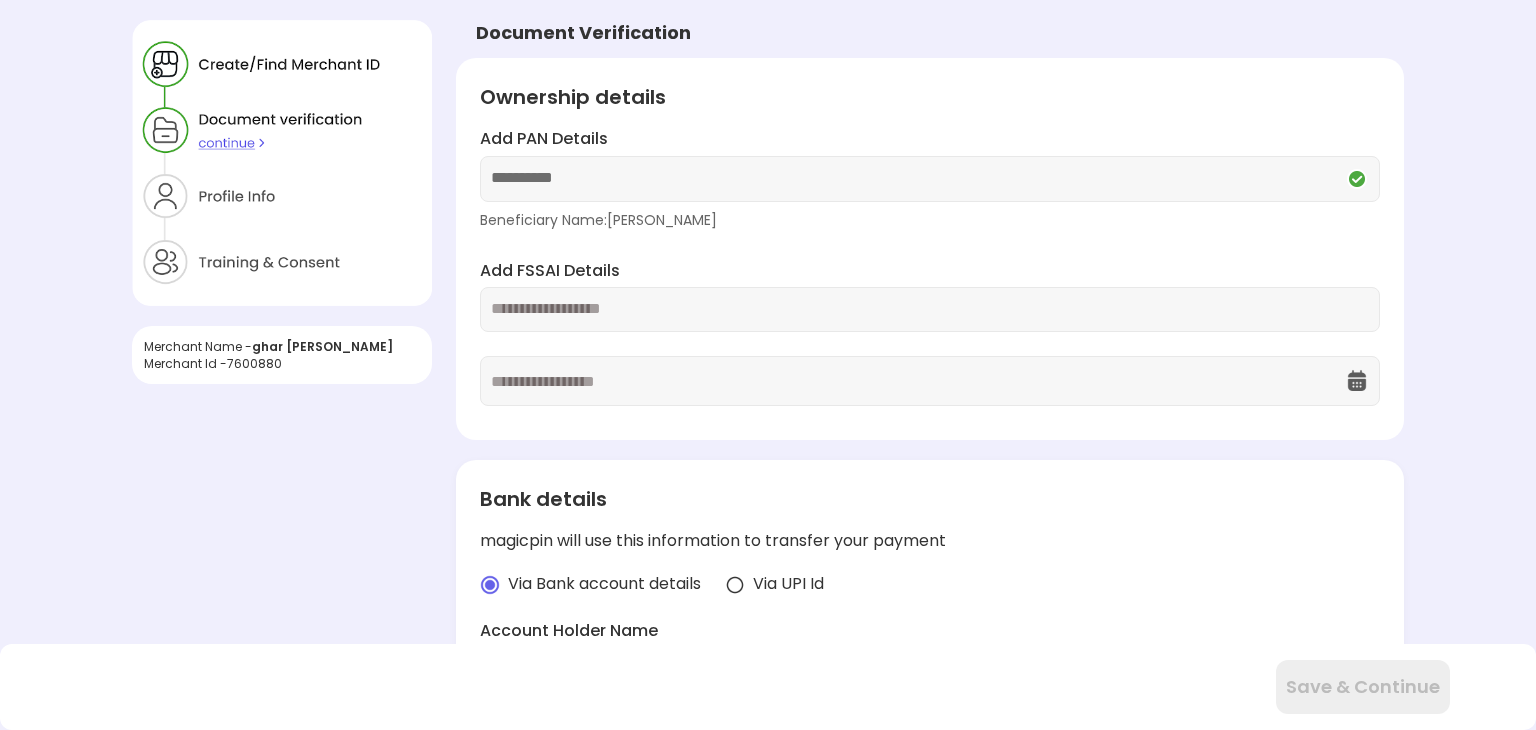 click at bounding box center [930, 309] 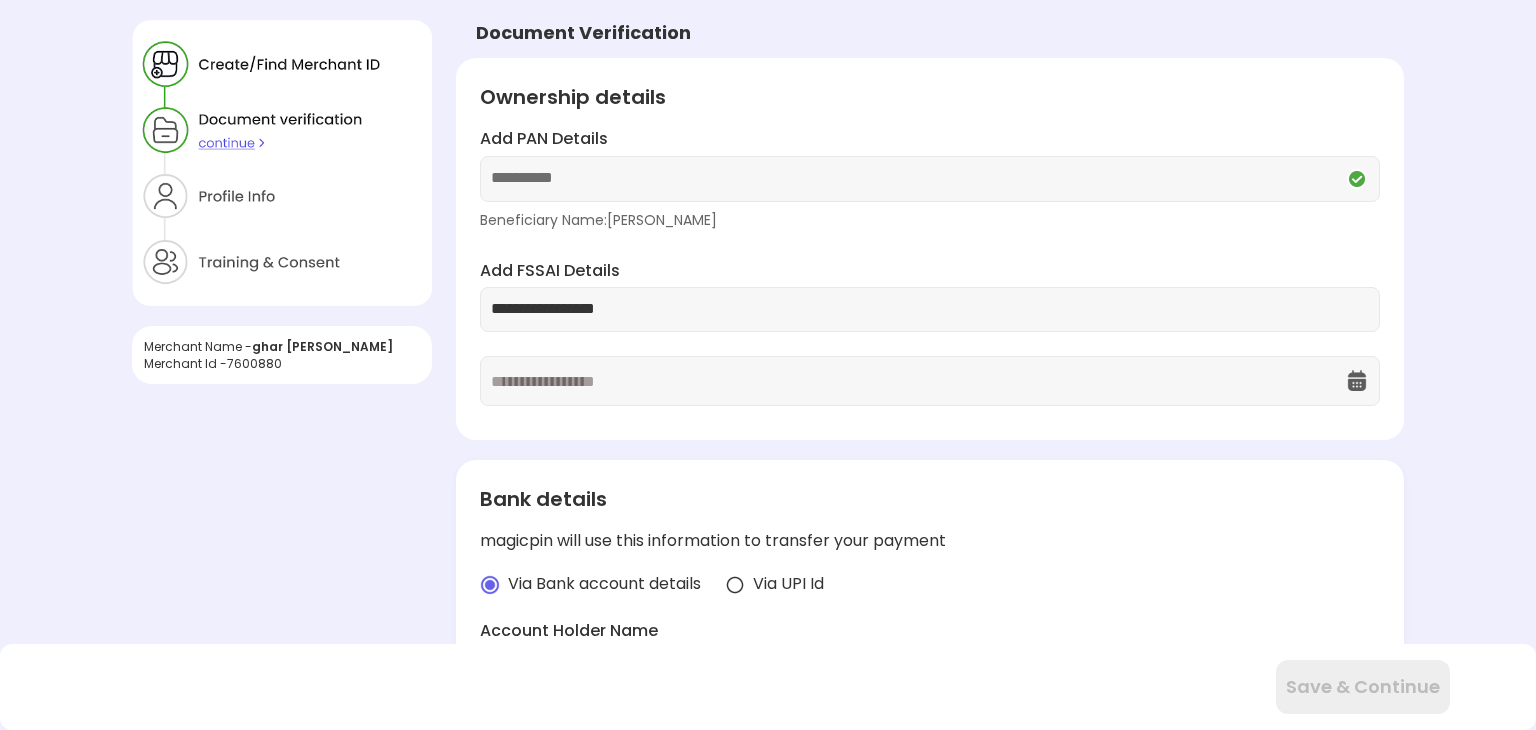 type on "**********" 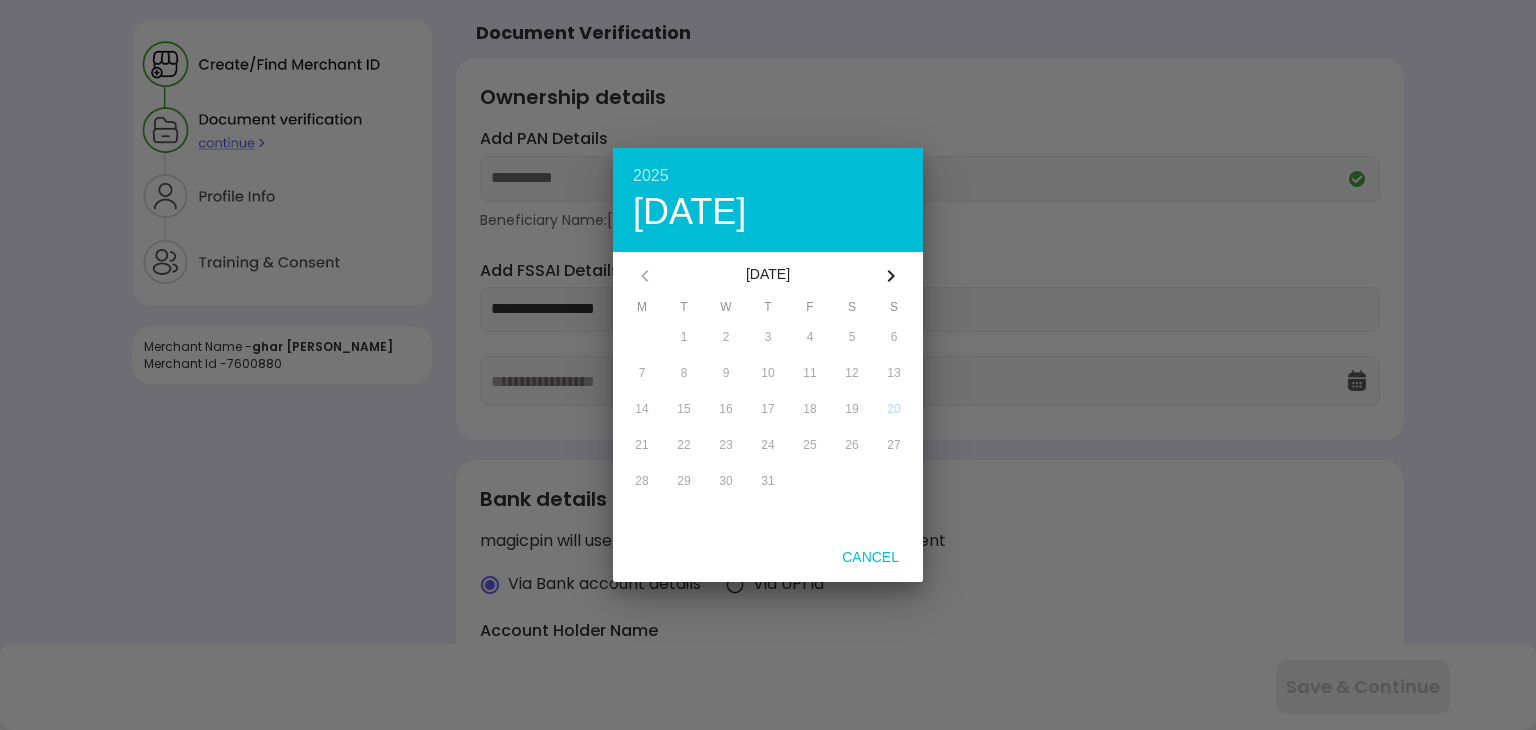 click on "2025" at bounding box center (768, 176) 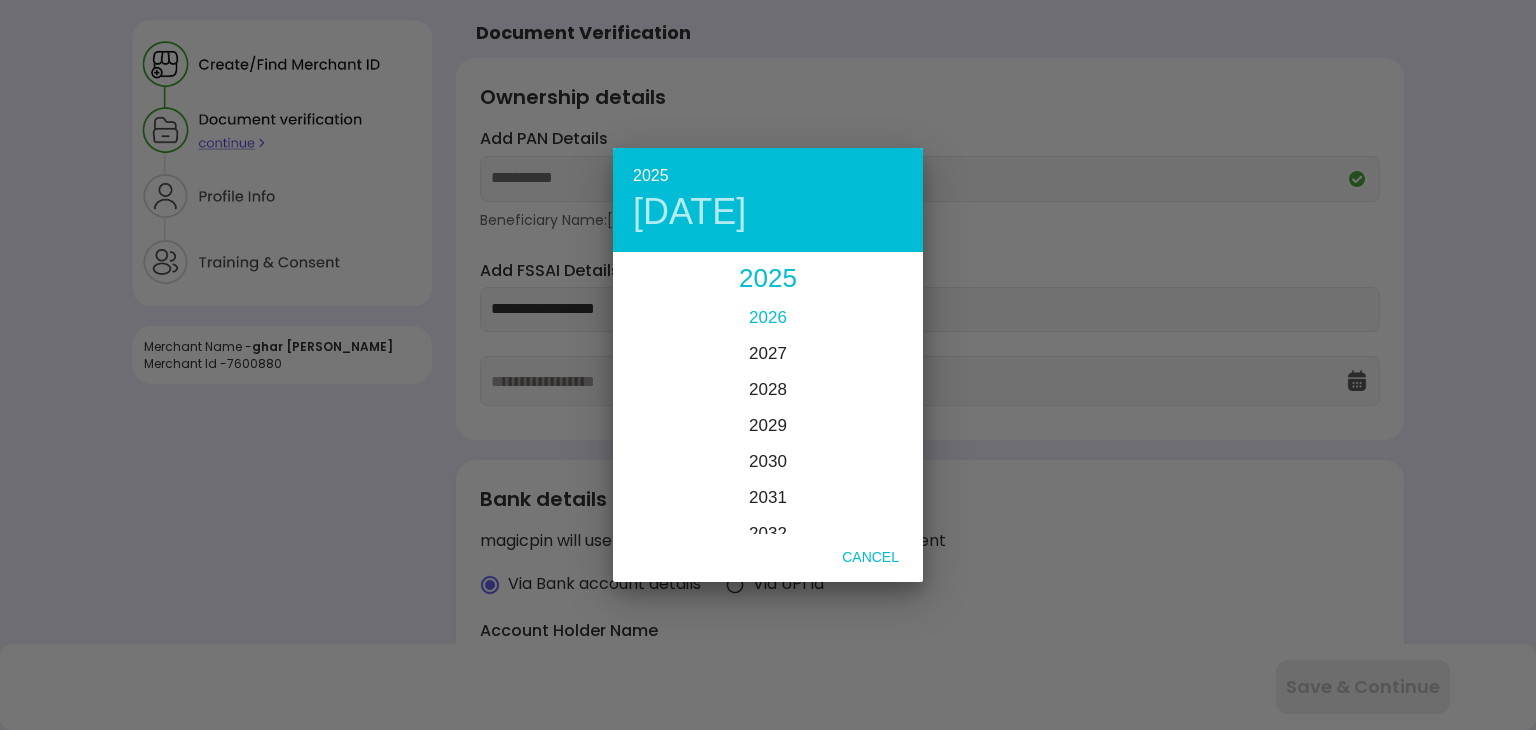 click on "2026" at bounding box center [768, 317] 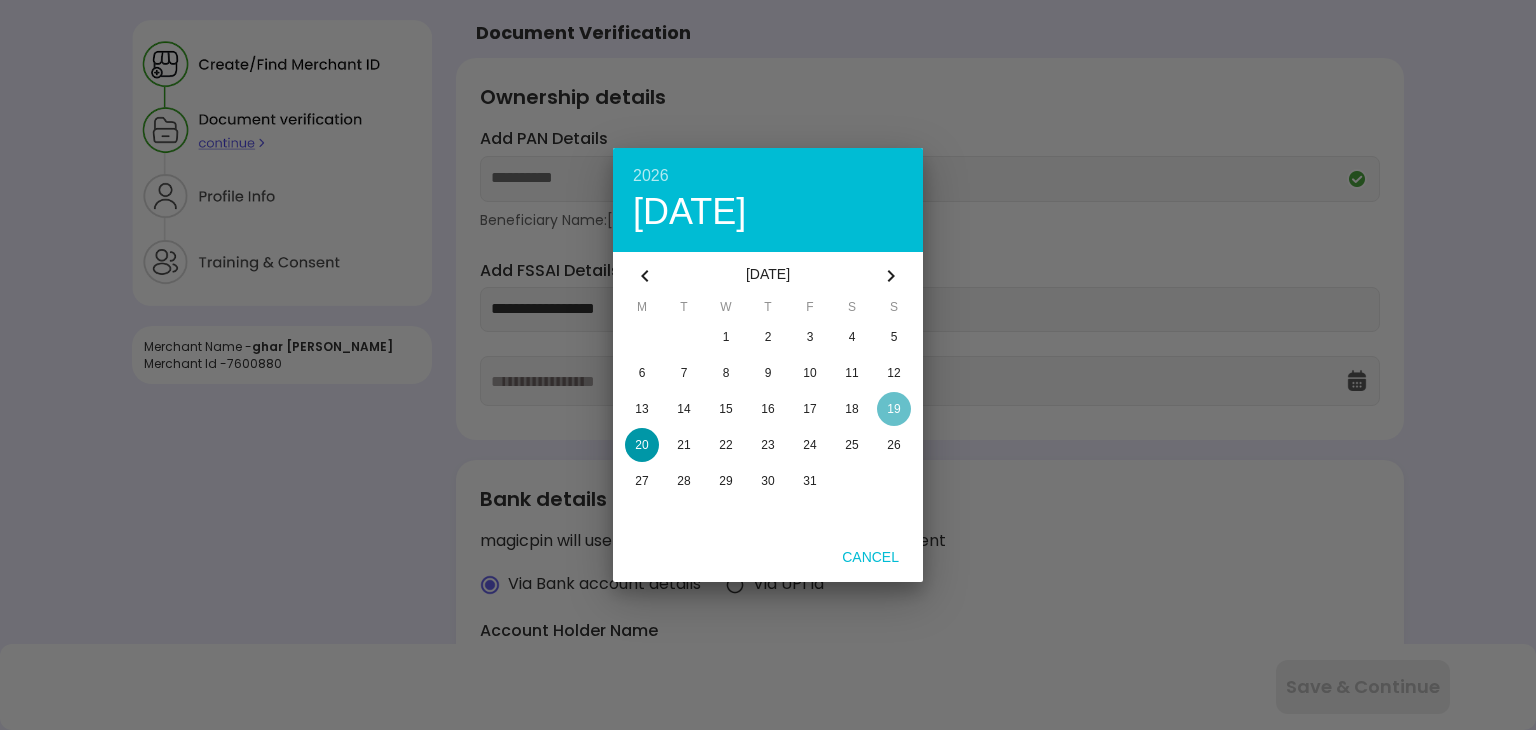 click at bounding box center [894, 409] 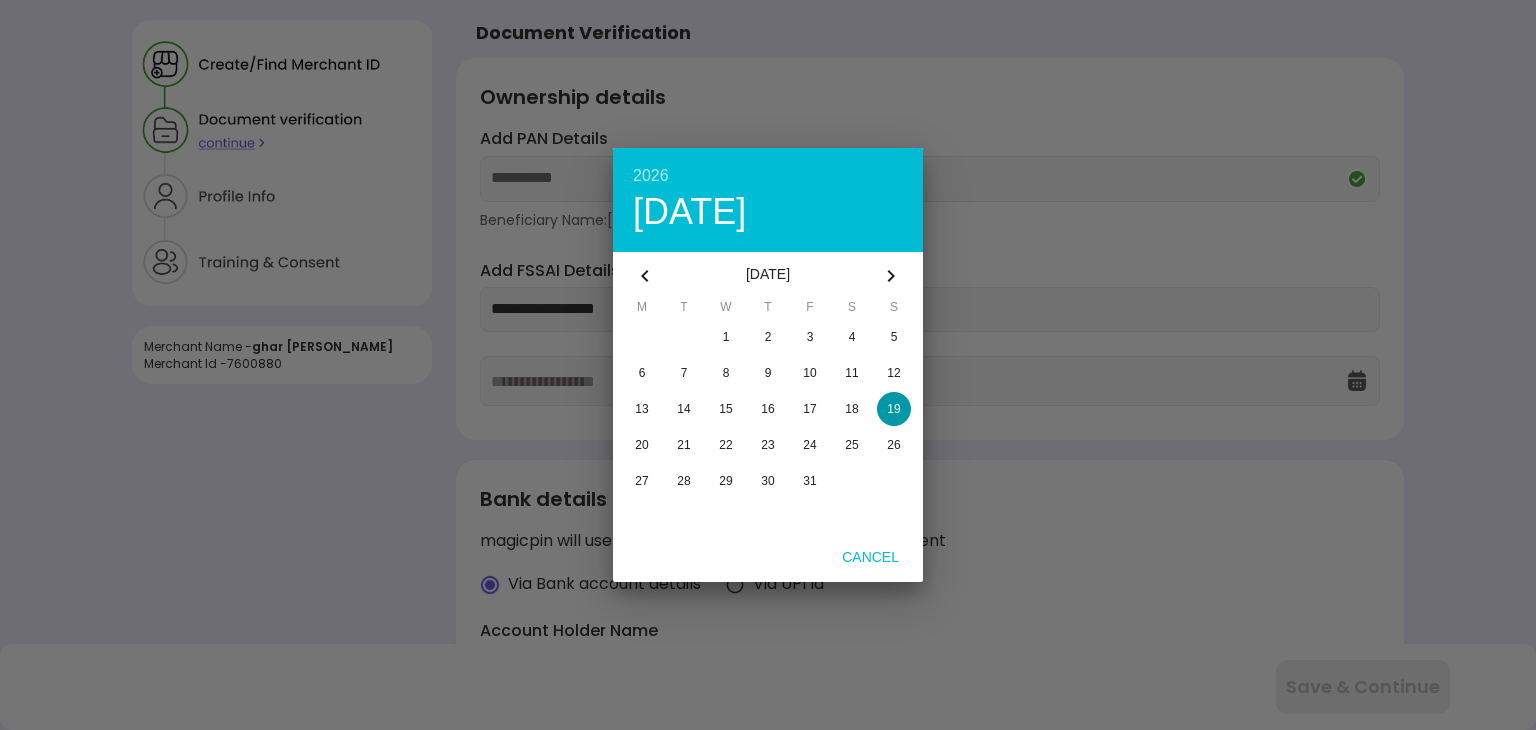 type on "**********" 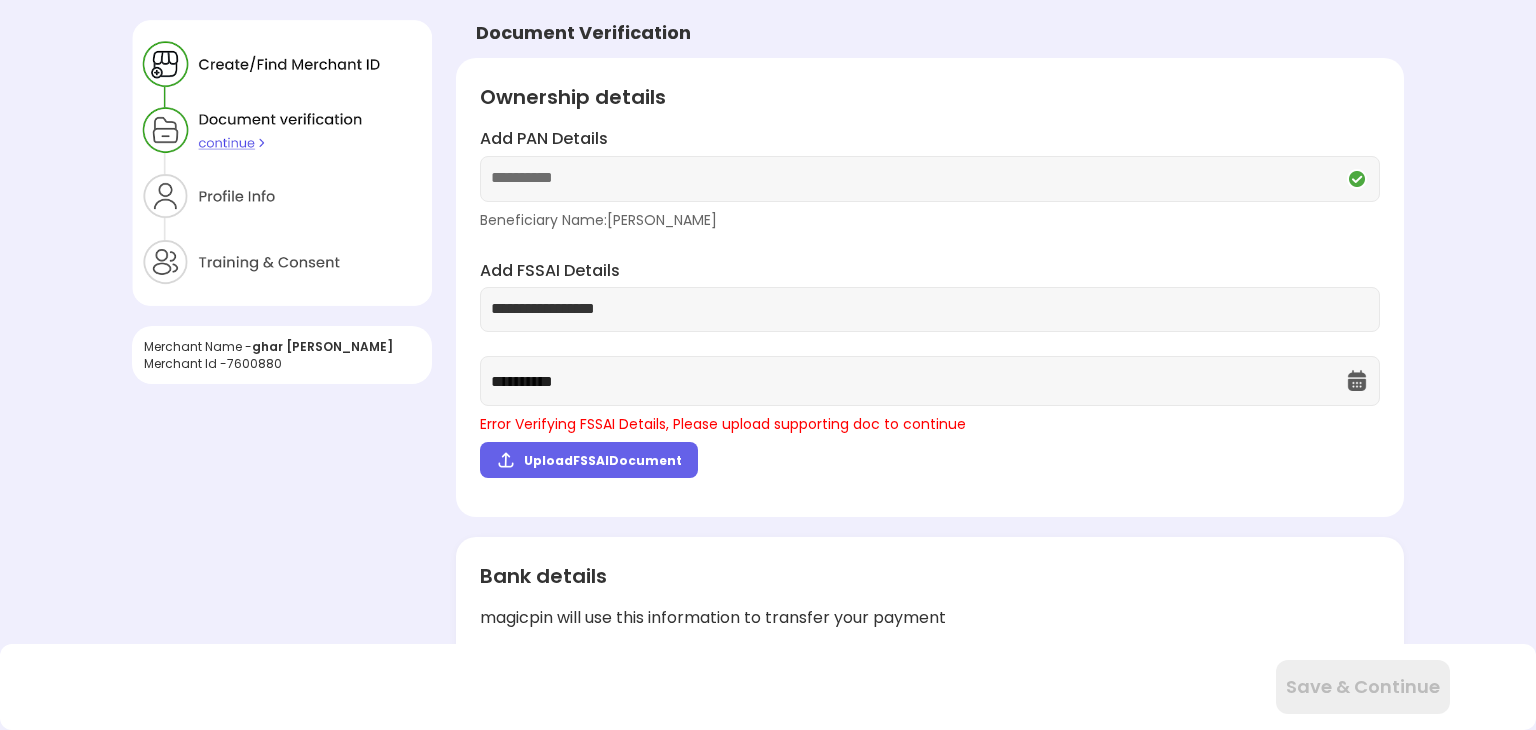 click on "Upload  FSSAI  Document" at bounding box center (603, 460) 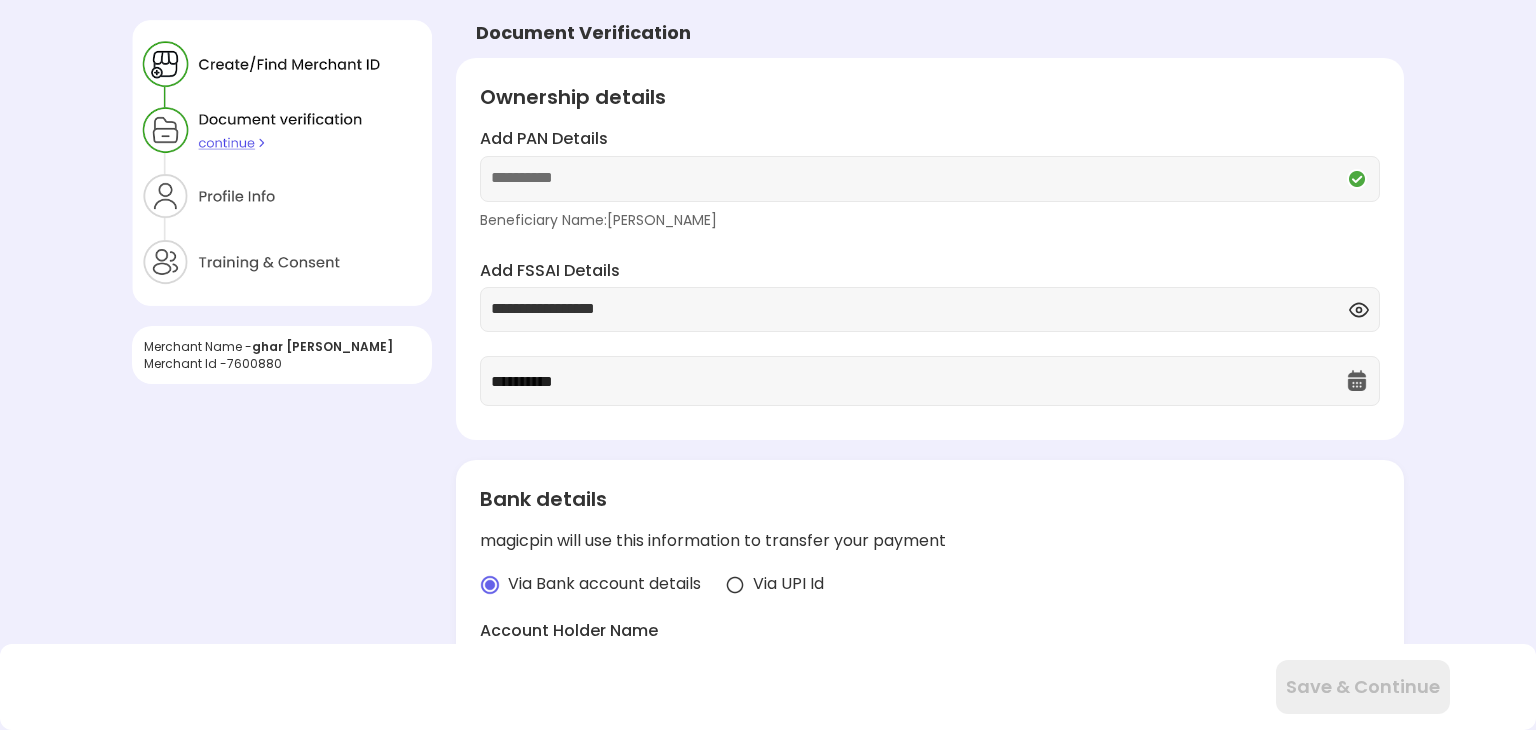 scroll, scrollTop: 130, scrollLeft: 0, axis: vertical 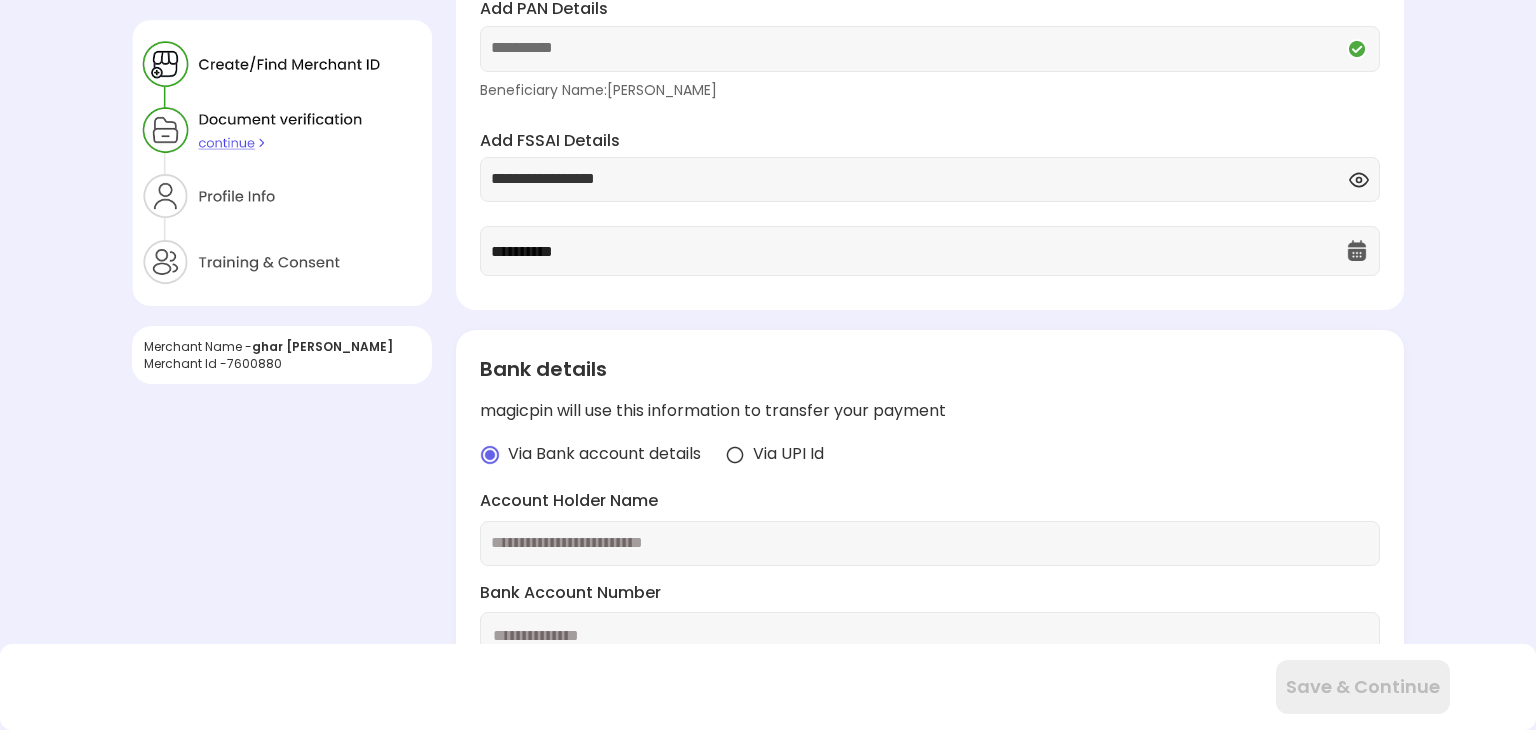 click at bounding box center (930, 543) 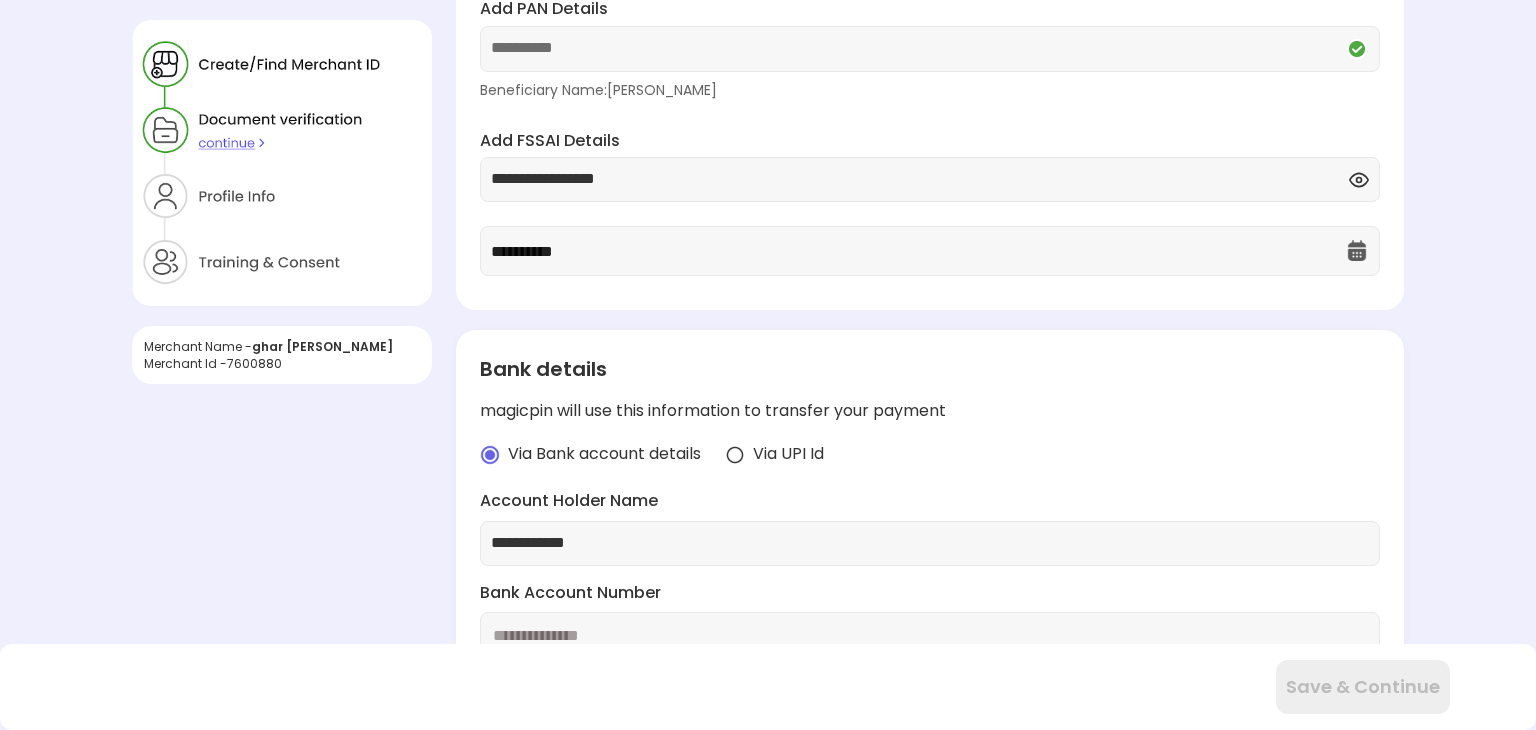 type on "**********" 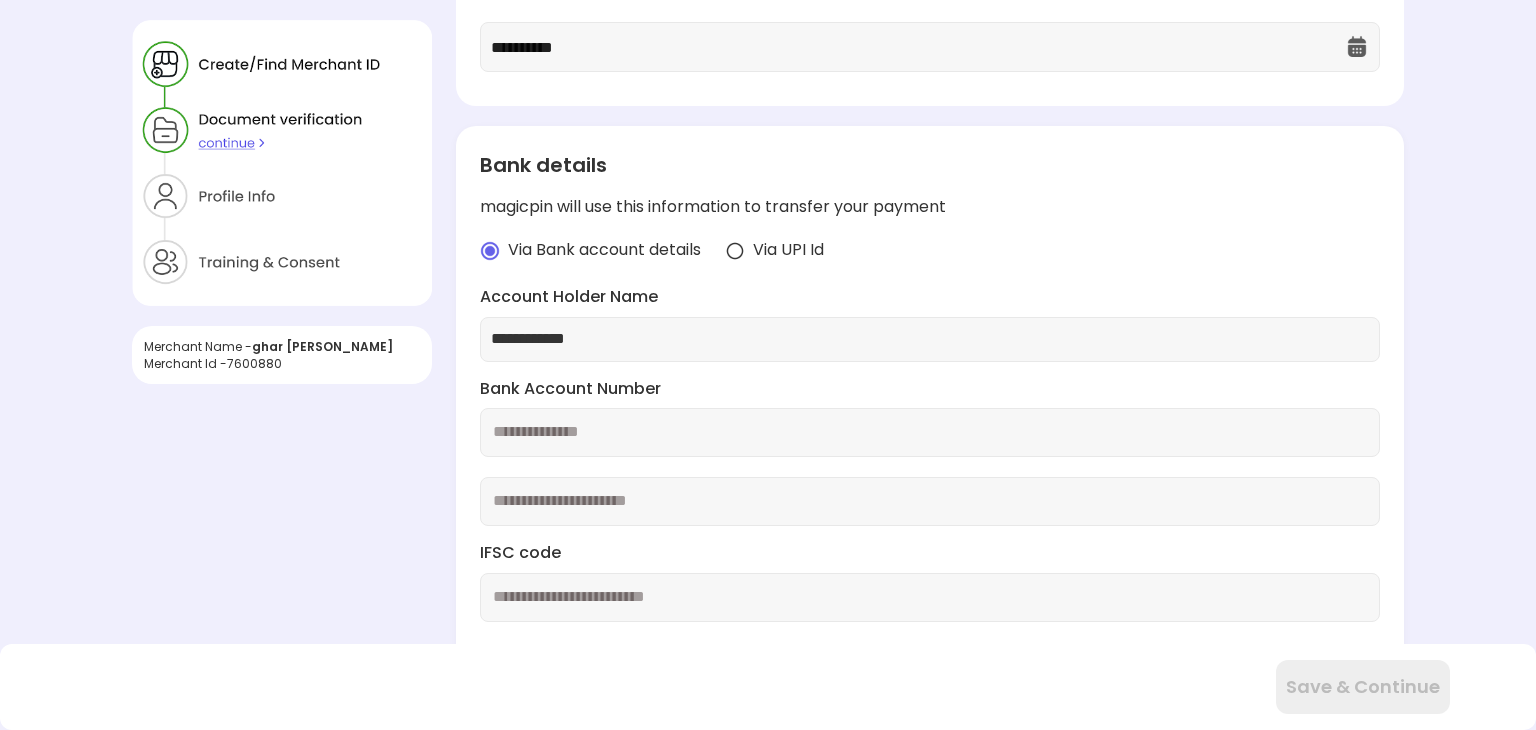 scroll, scrollTop: 338, scrollLeft: 0, axis: vertical 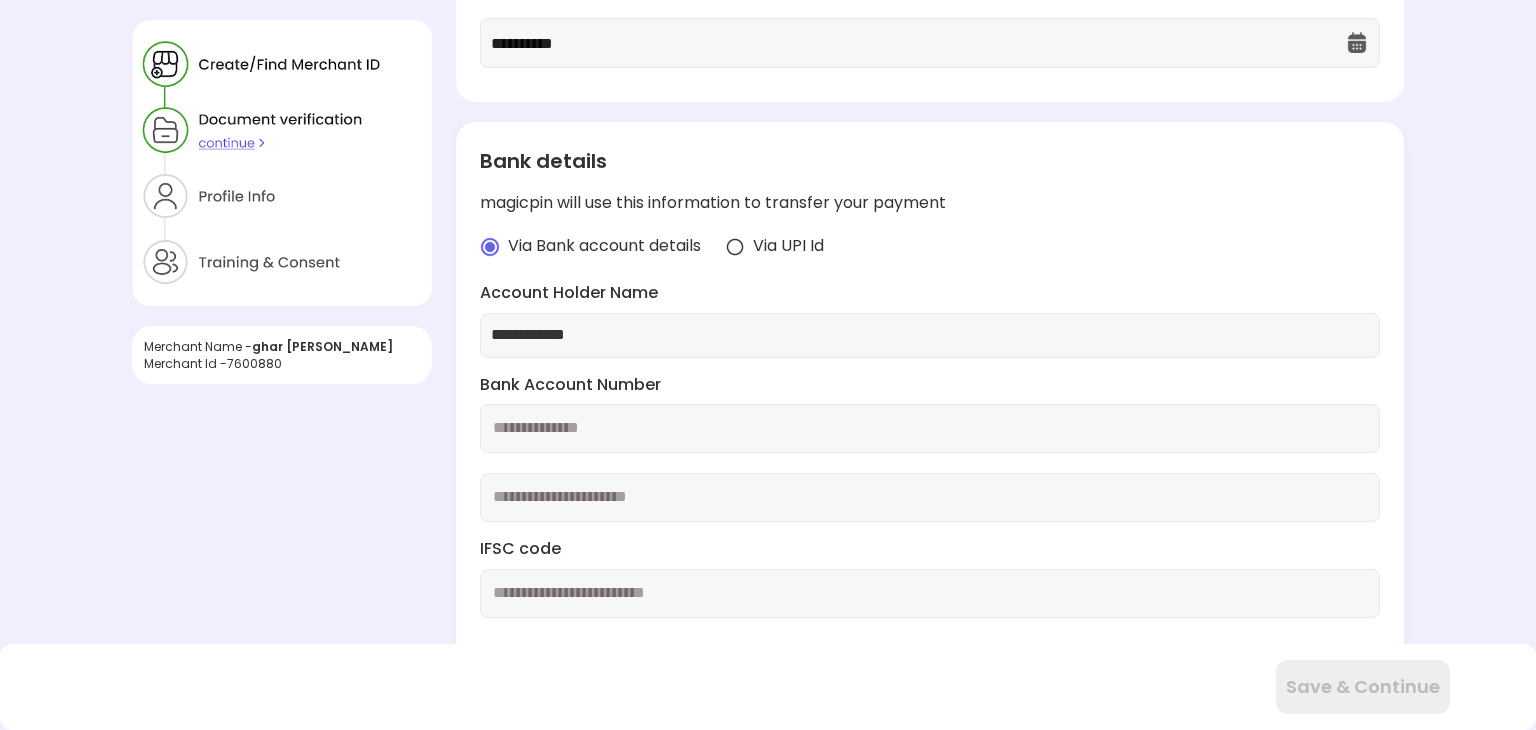 type on "**********" 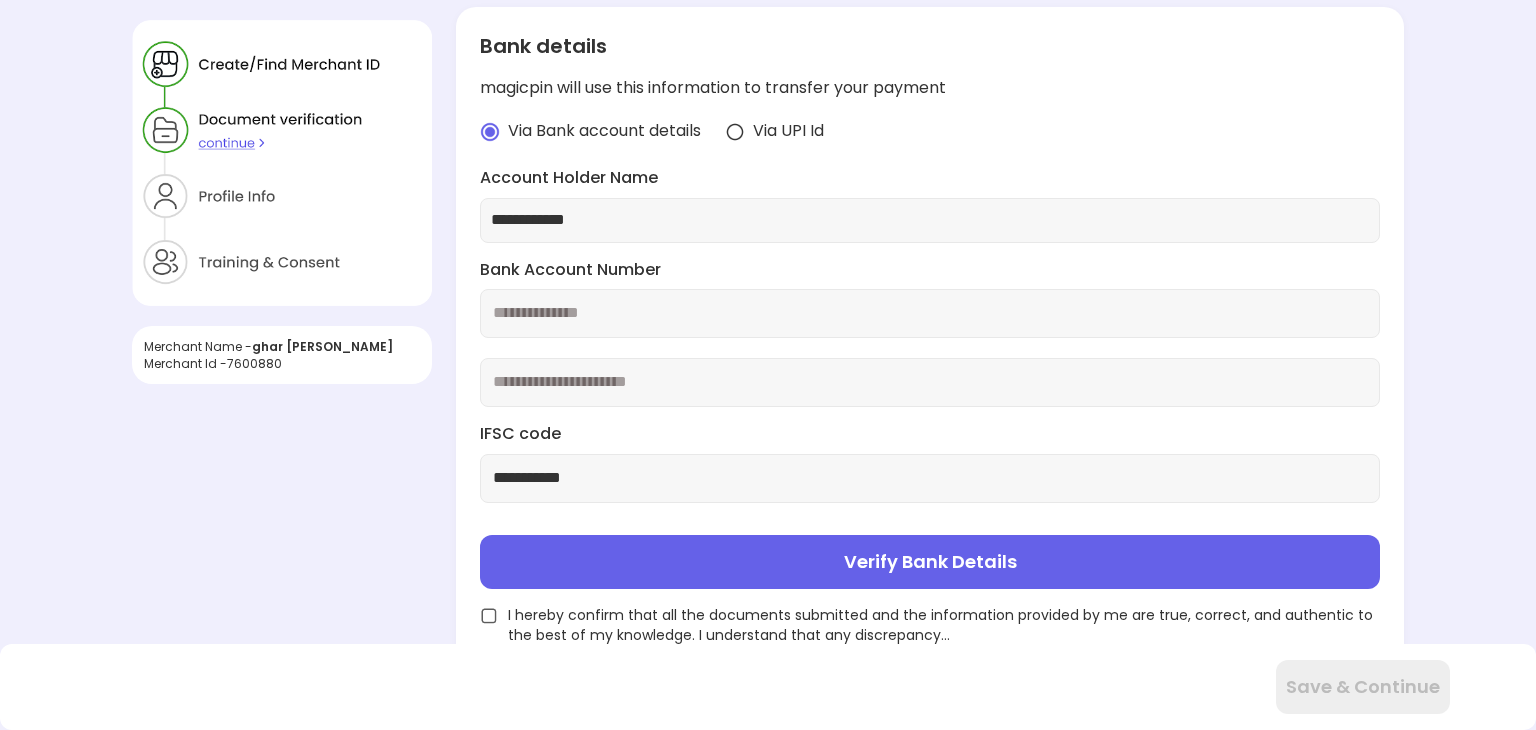 scroll, scrollTop: 452, scrollLeft: 0, axis: vertical 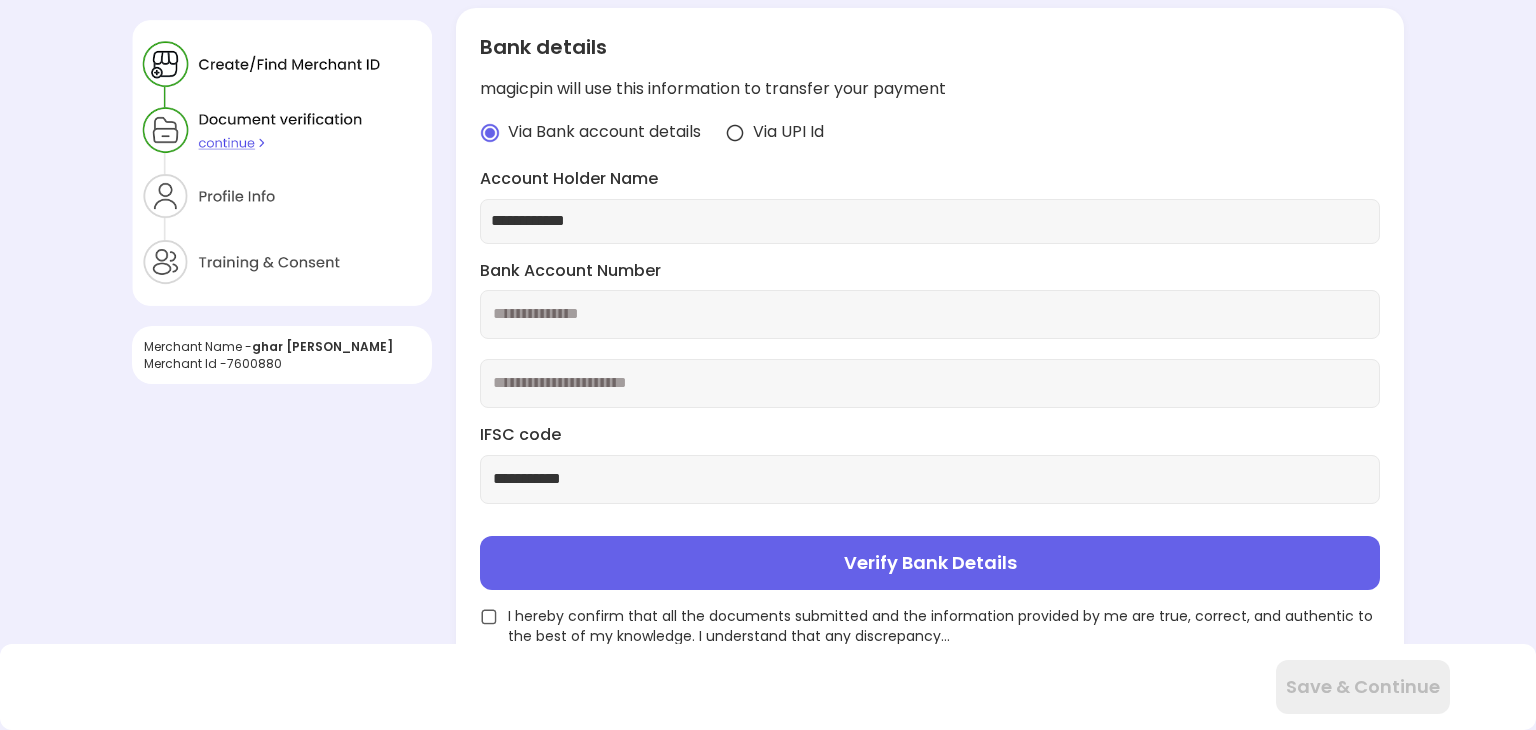 type on "**********" 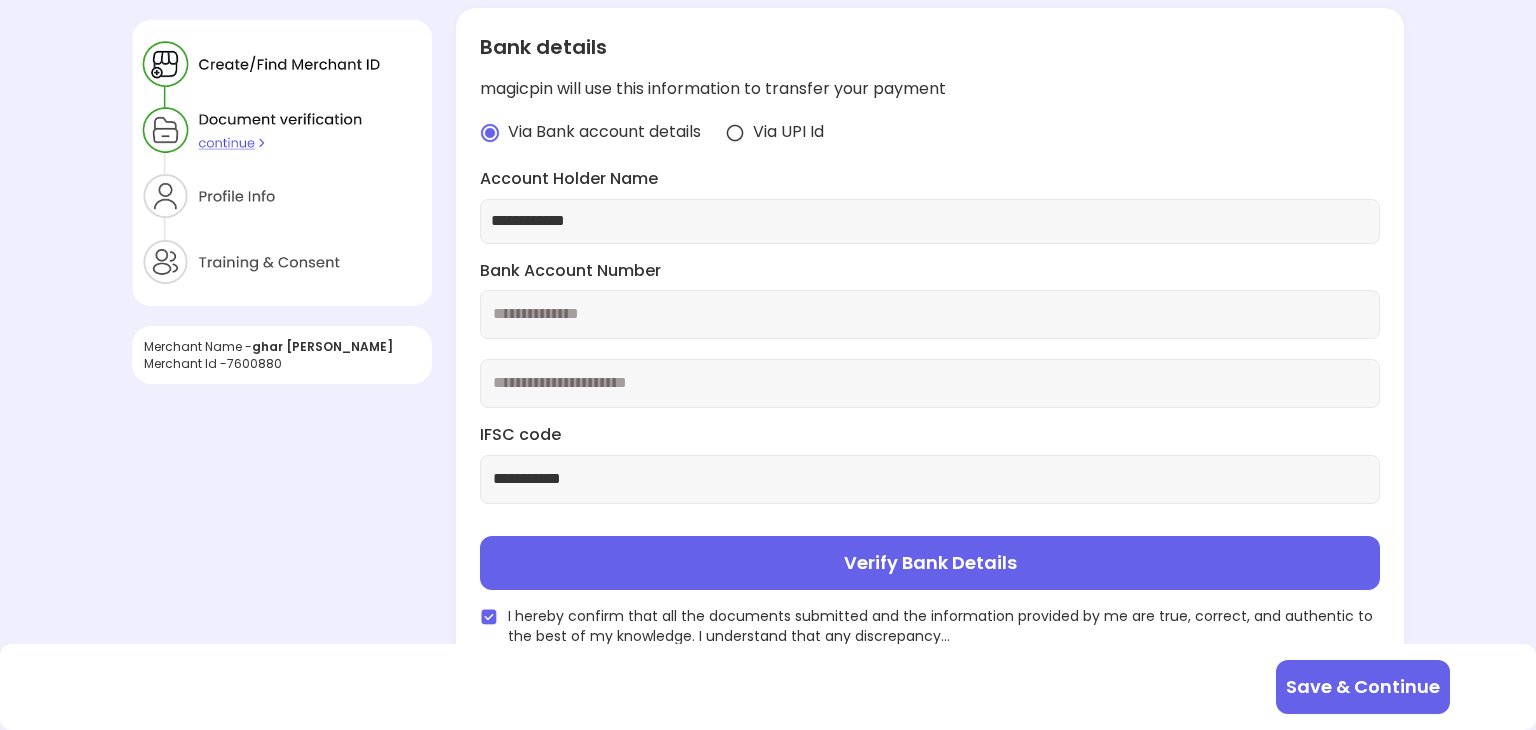 click on "Verify Bank Details" at bounding box center [930, 563] 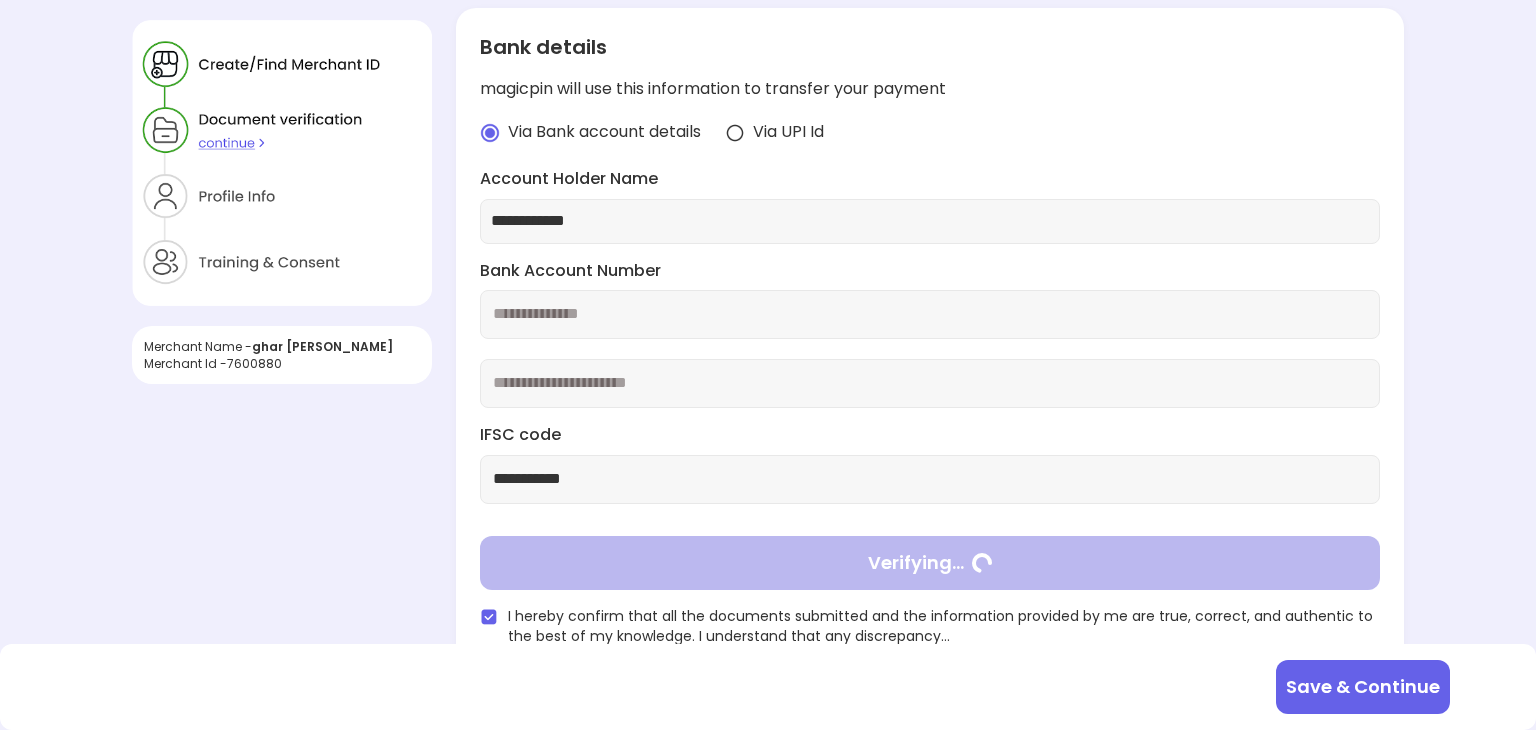 type on "**********" 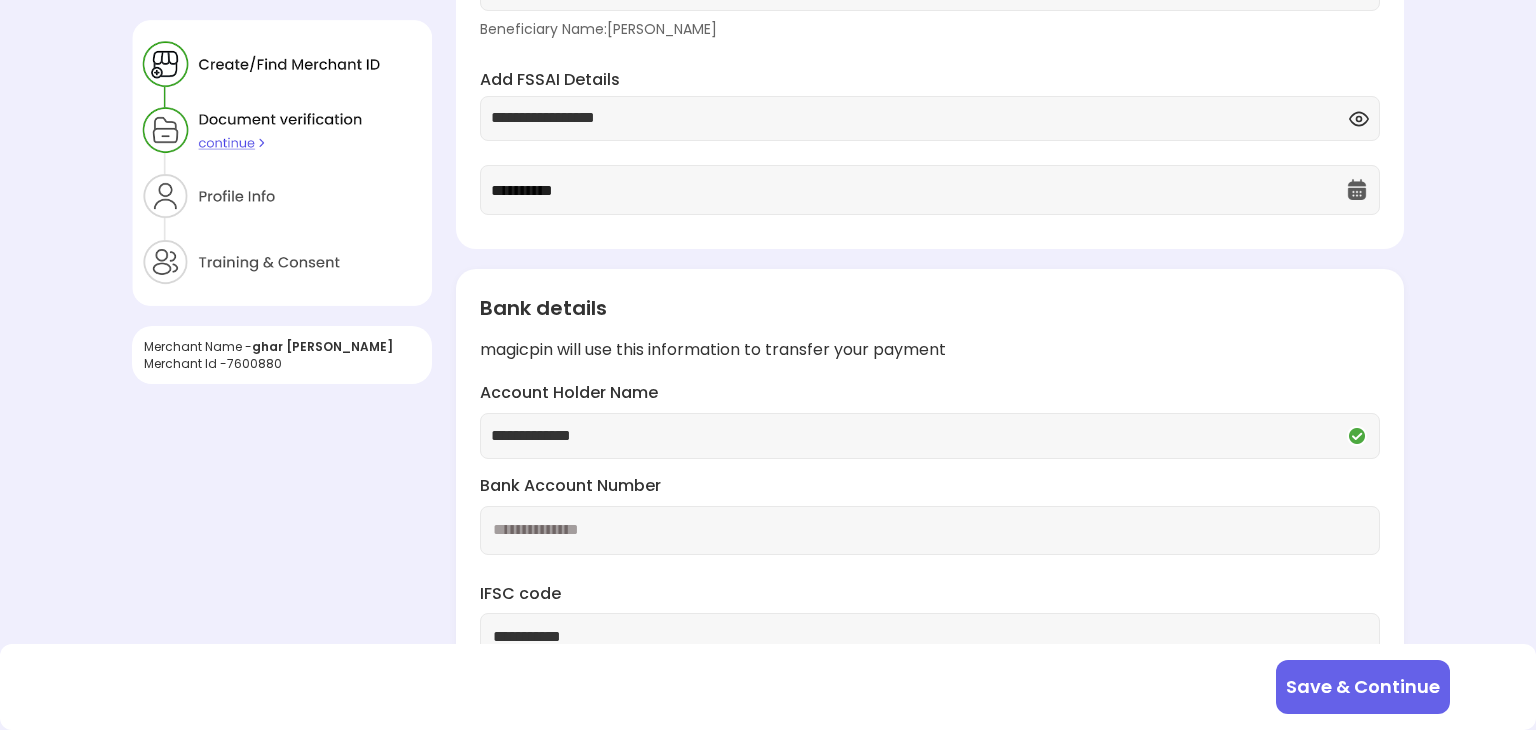 scroll, scrollTop: 281, scrollLeft: 0, axis: vertical 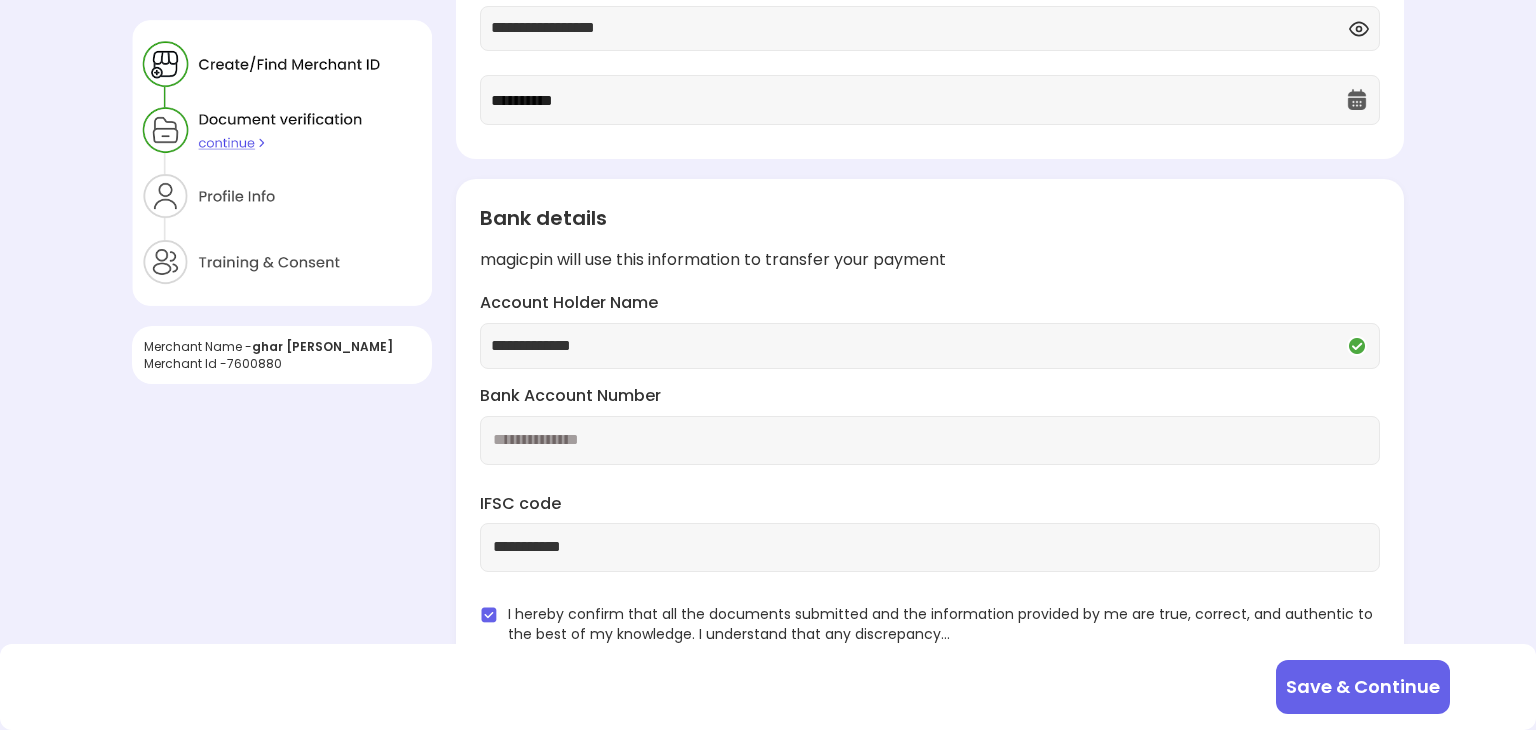click on "Save & Continue" at bounding box center [1363, 687] 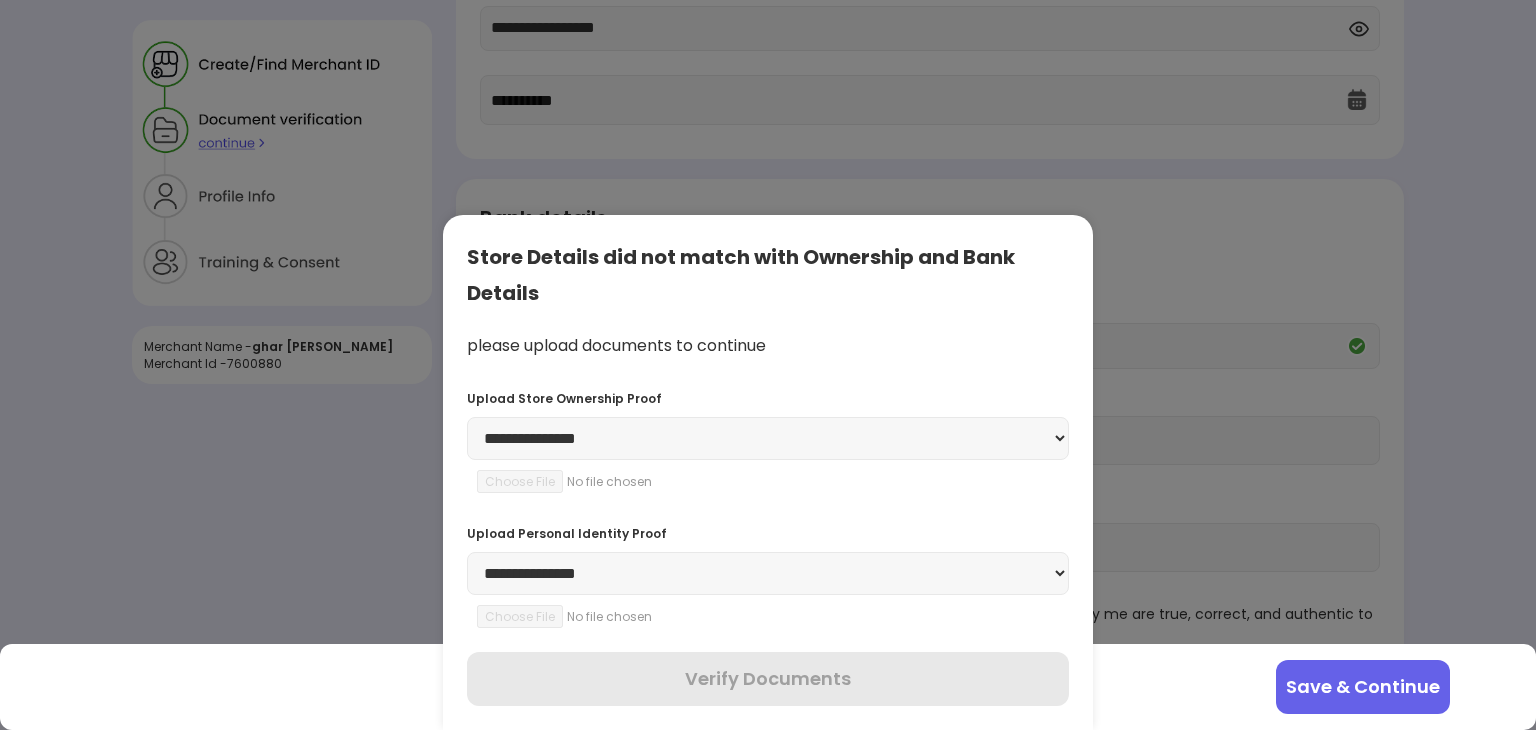 click on "**********" at bounding box center [768, 438] 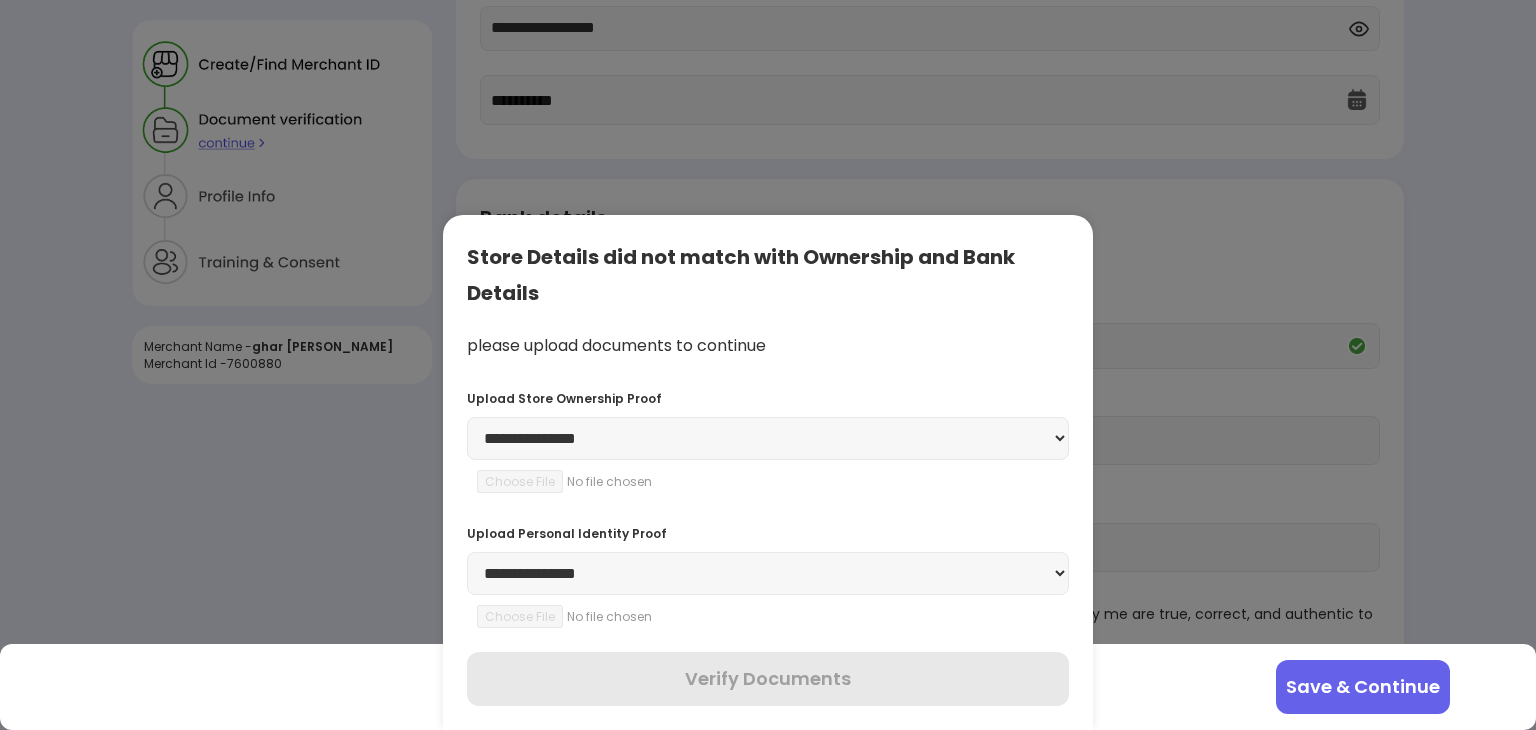 select on "**********" 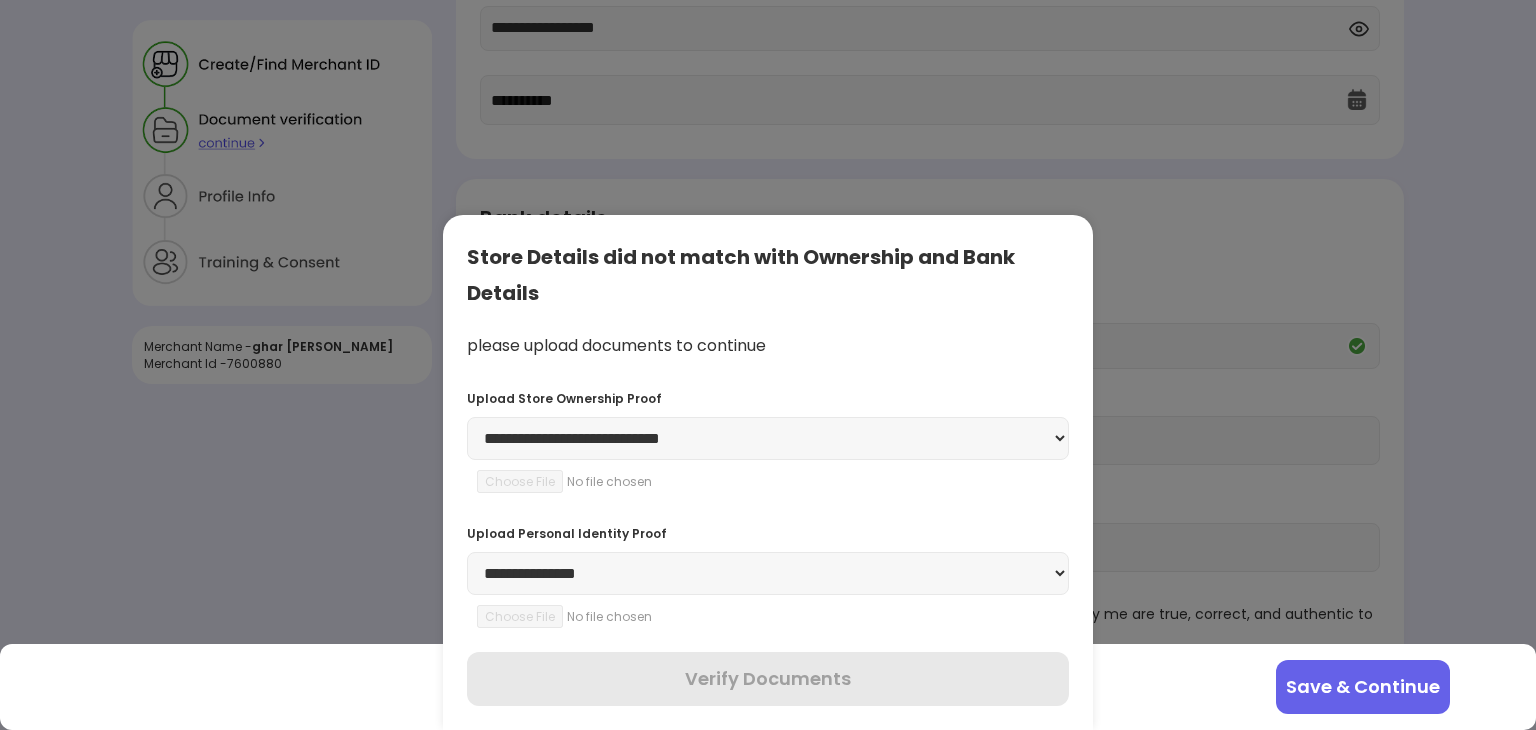 click on "**********" at bounding box center (768, 438) 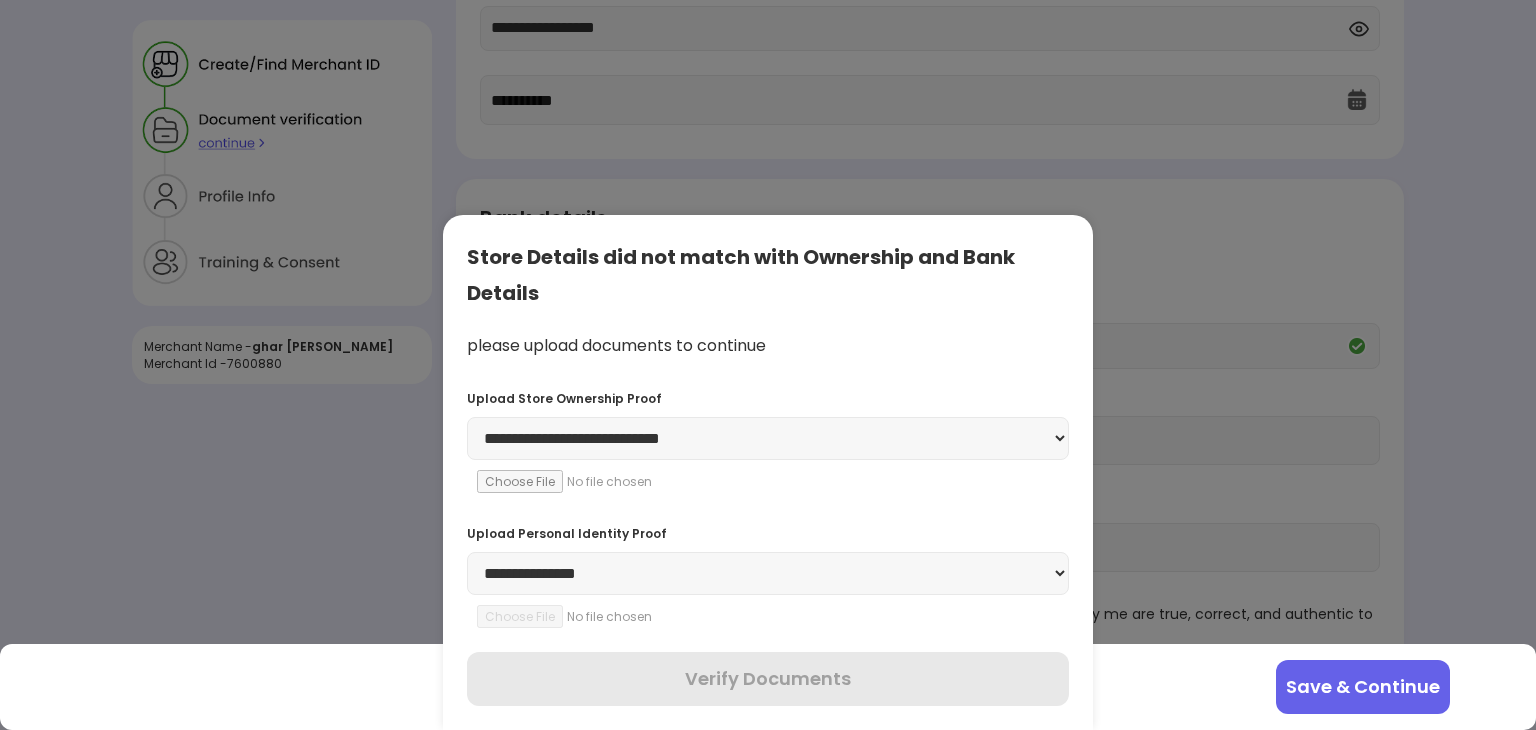 click on "**********" at bounding box center [768, 438] 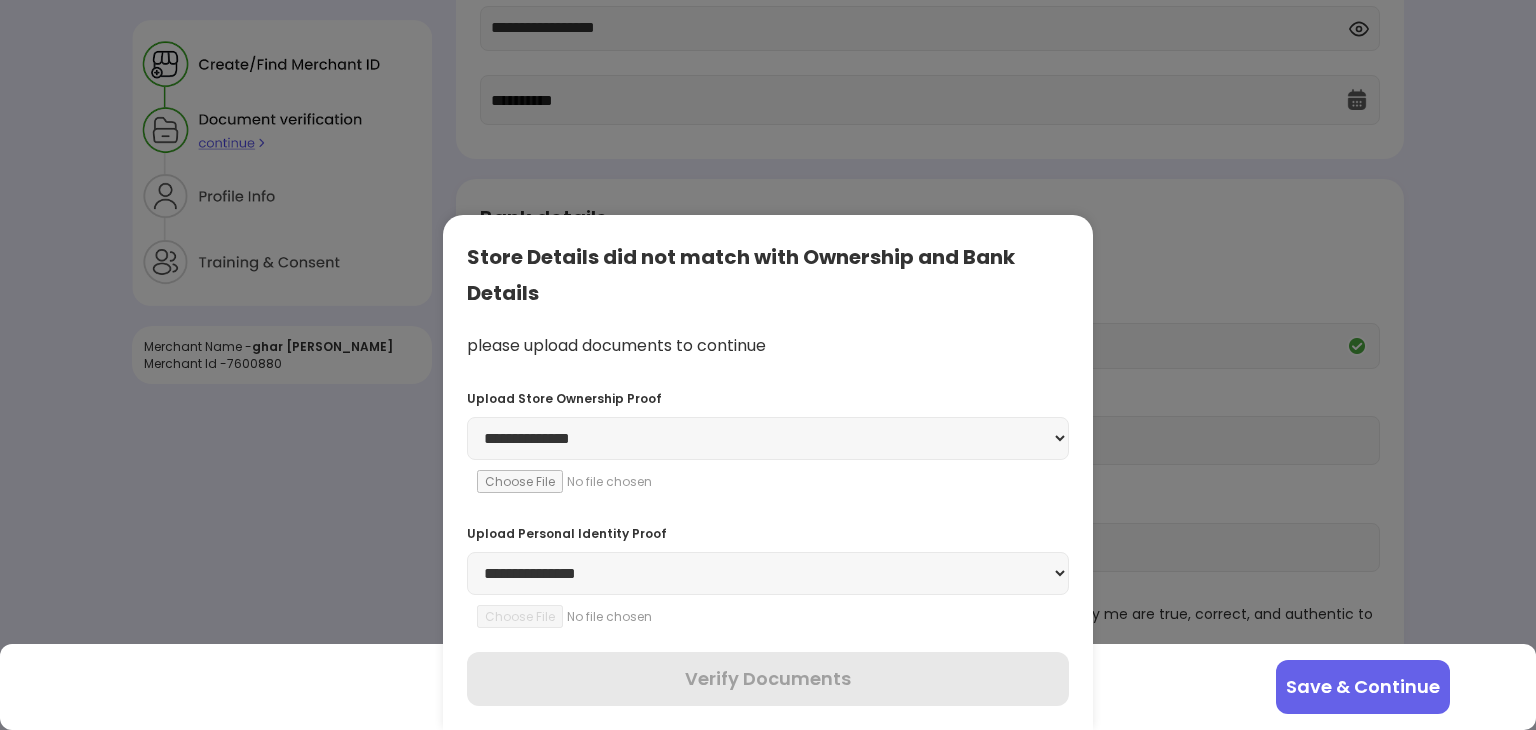 click on "**********" at bounding box center (768, 438) 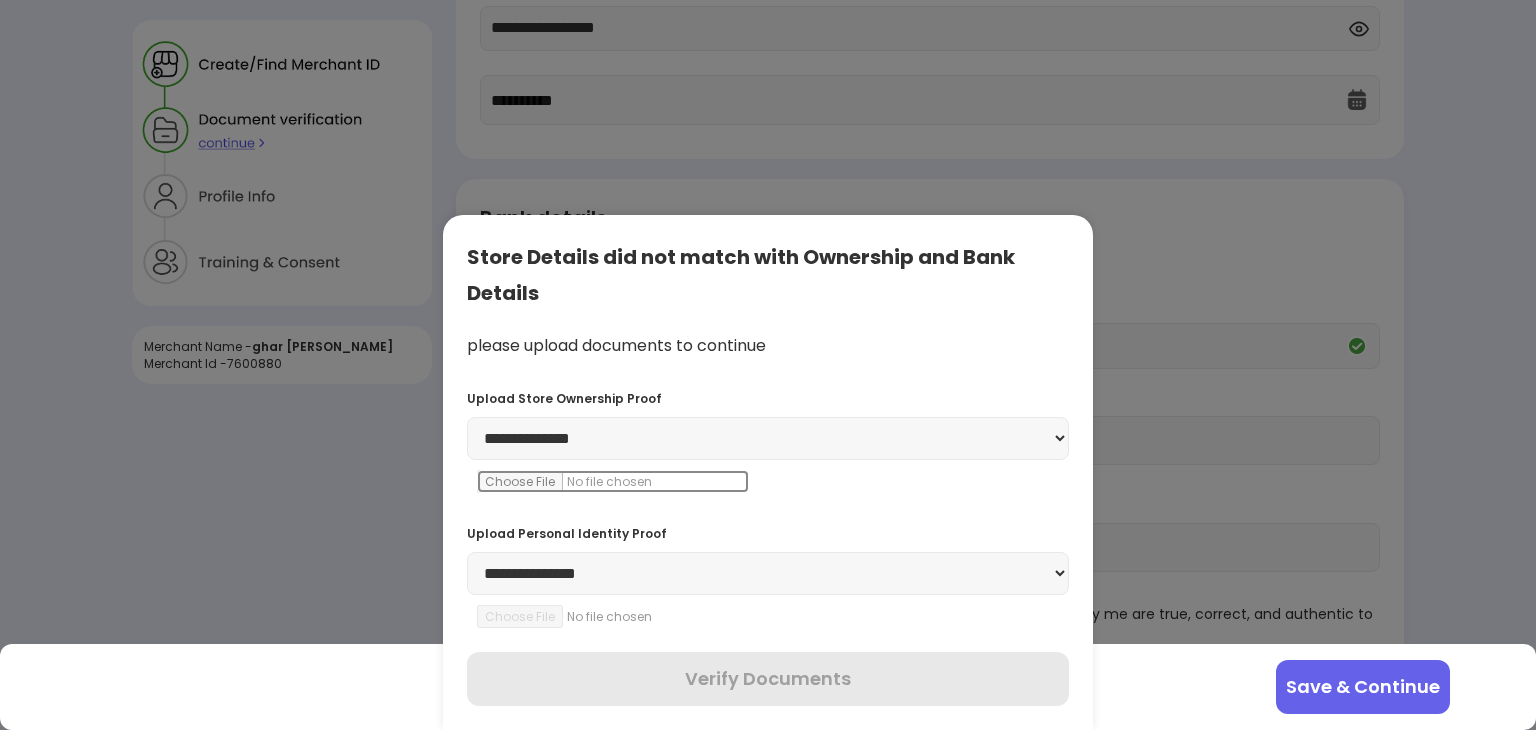 click at bounding box center (613, 481) 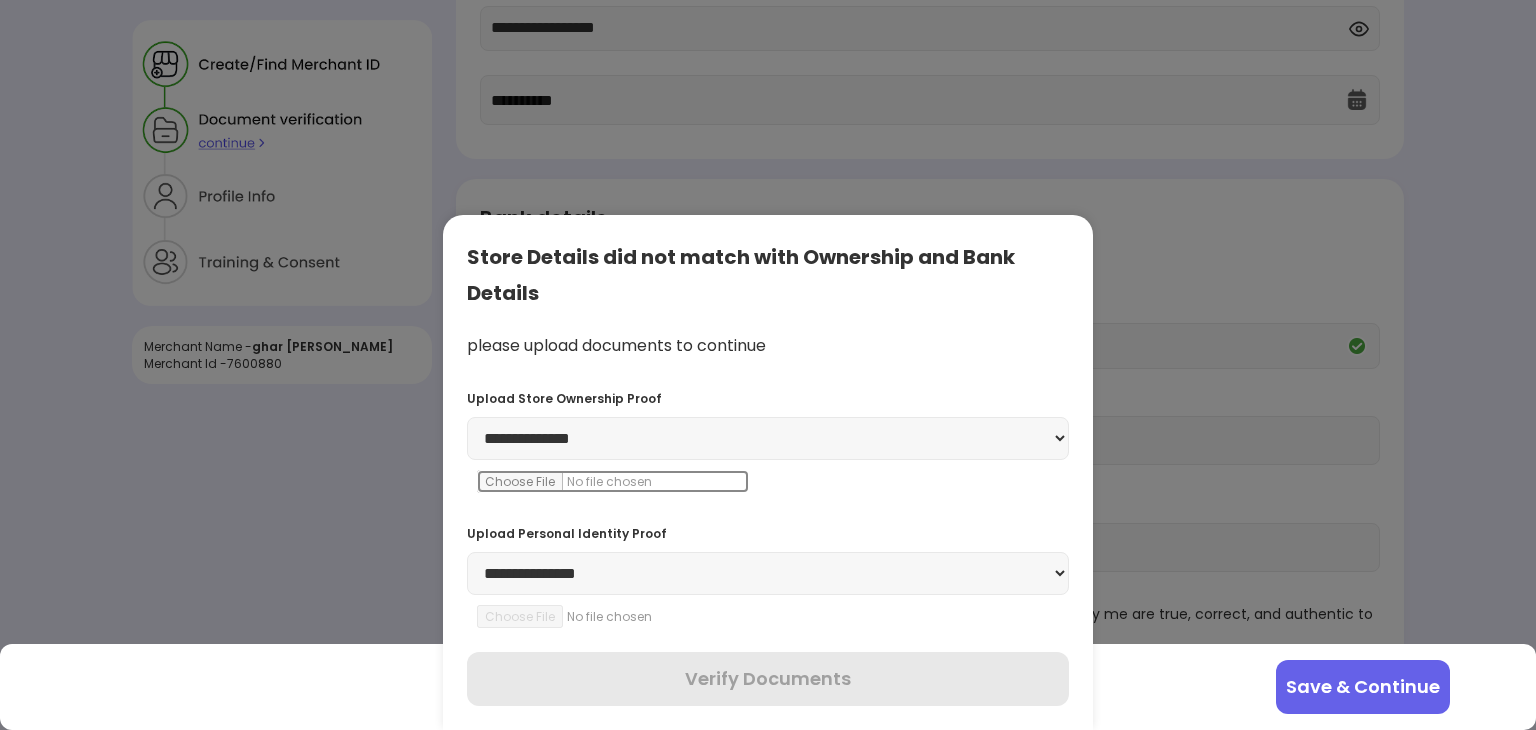 type on "**********" 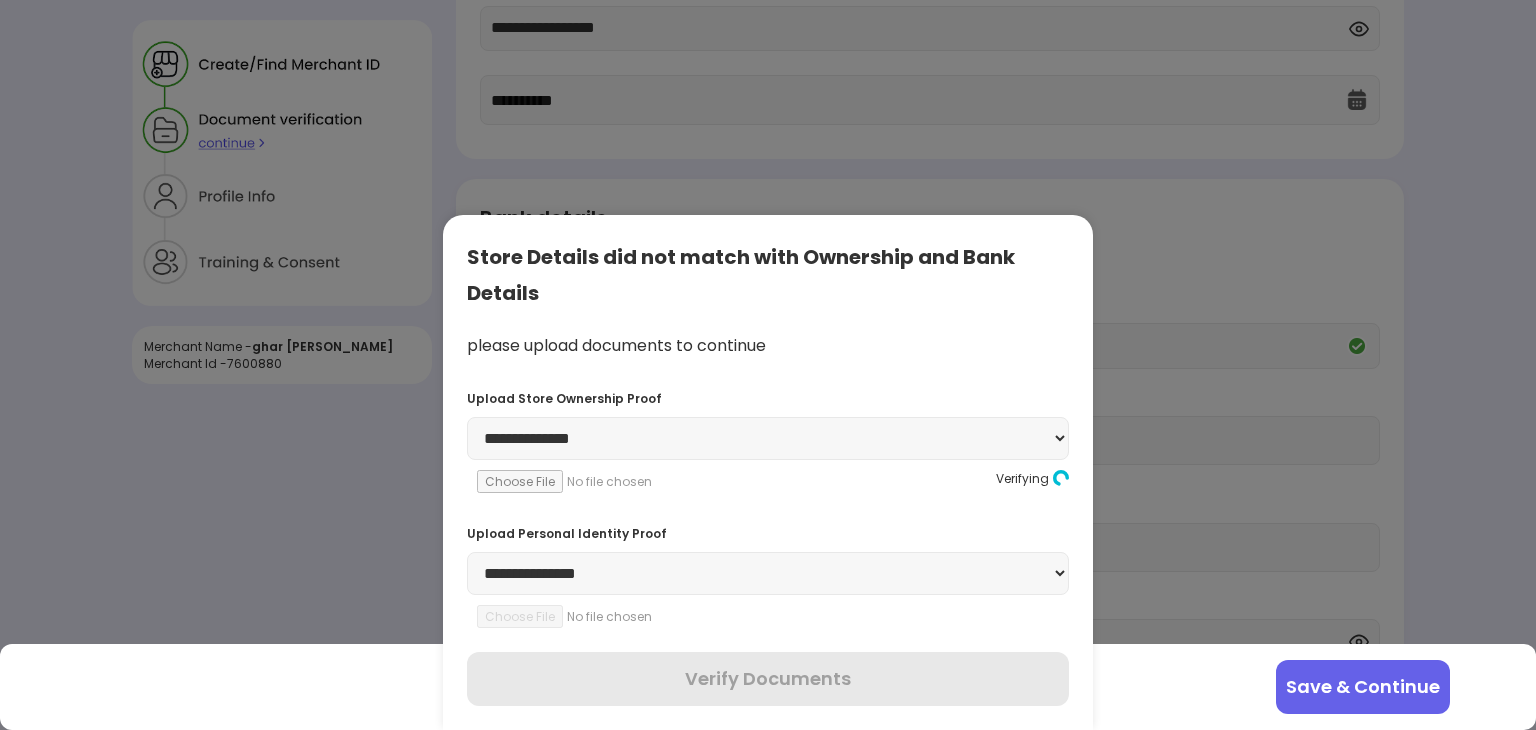 click on "**********" at bounding box center (768, 573) 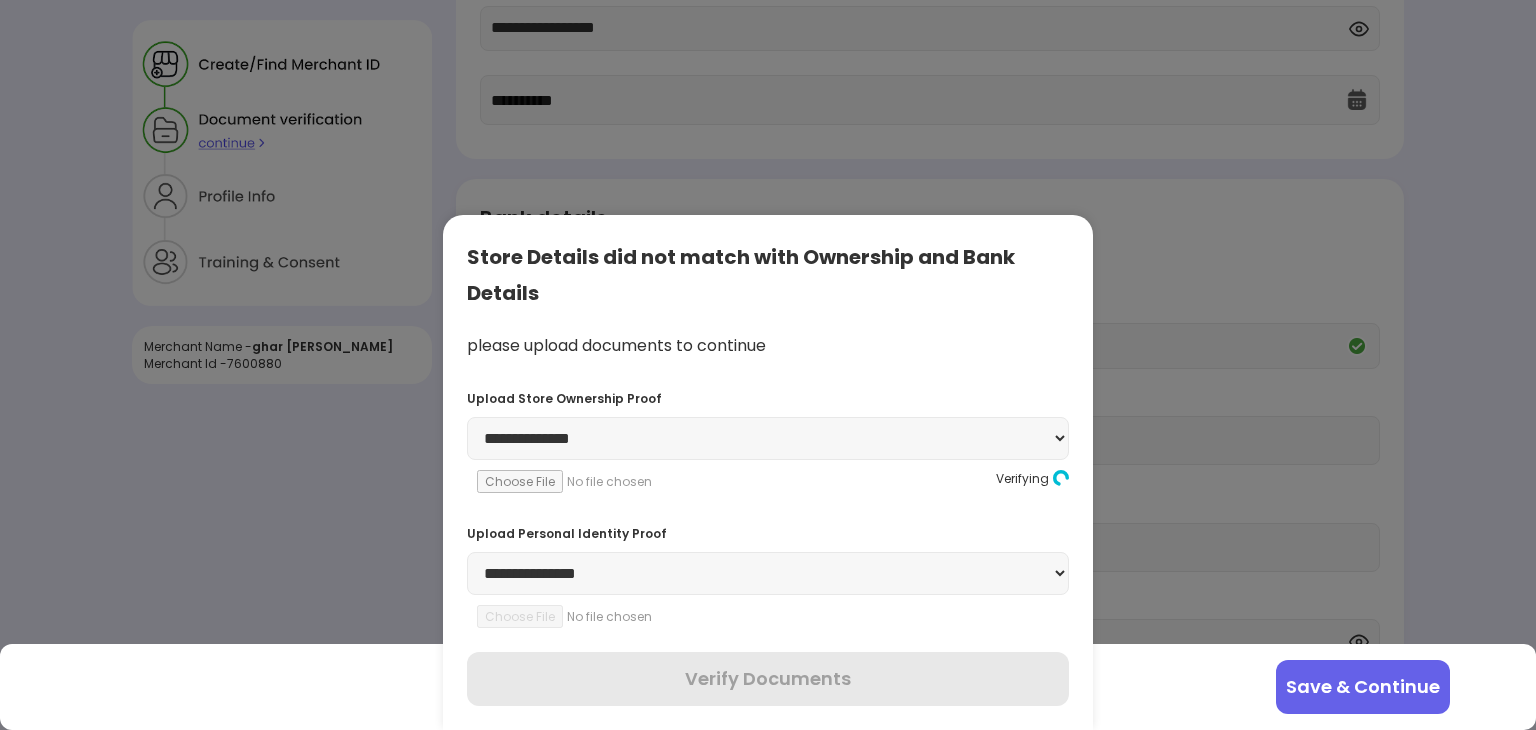 select on "******" 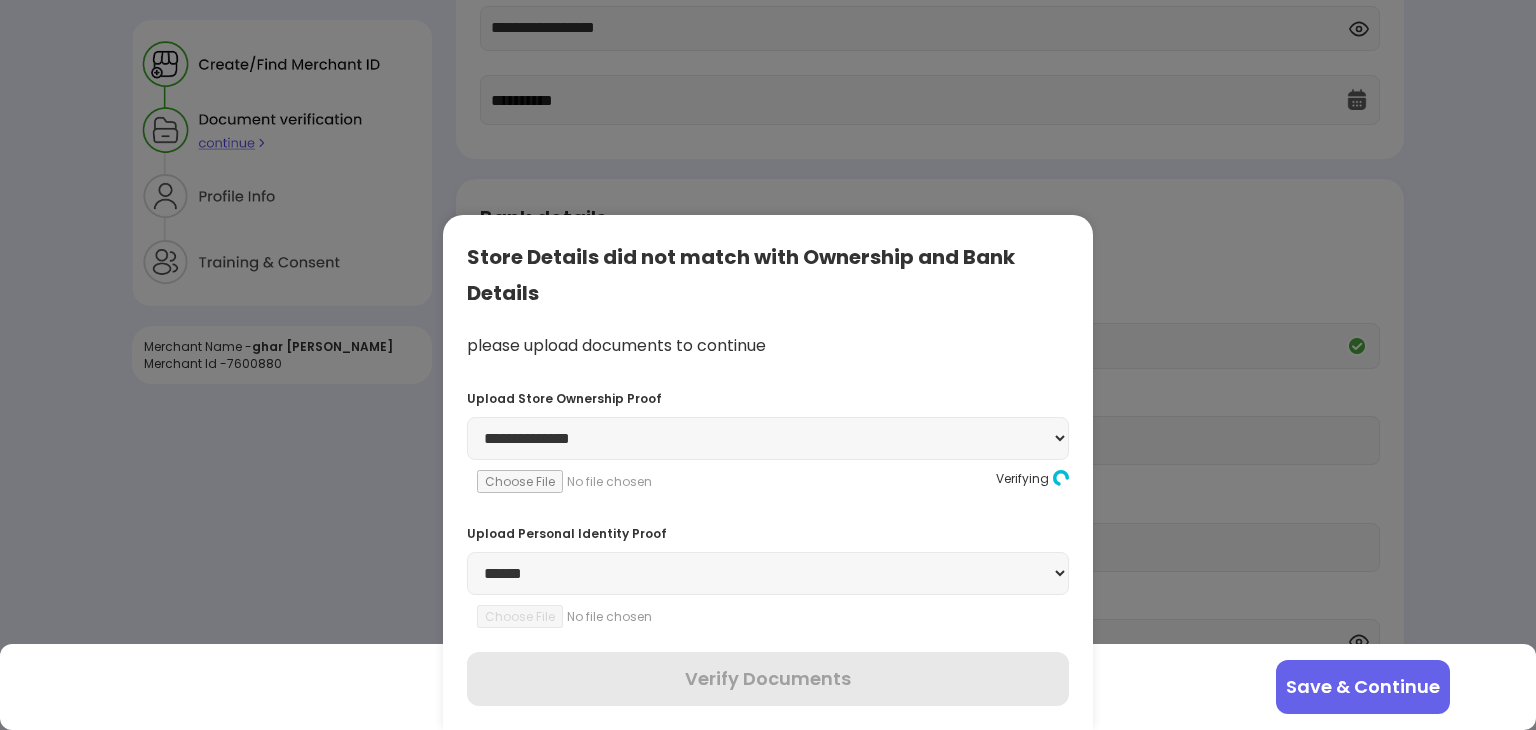 click on "**********" at bounding box center [768, 573] 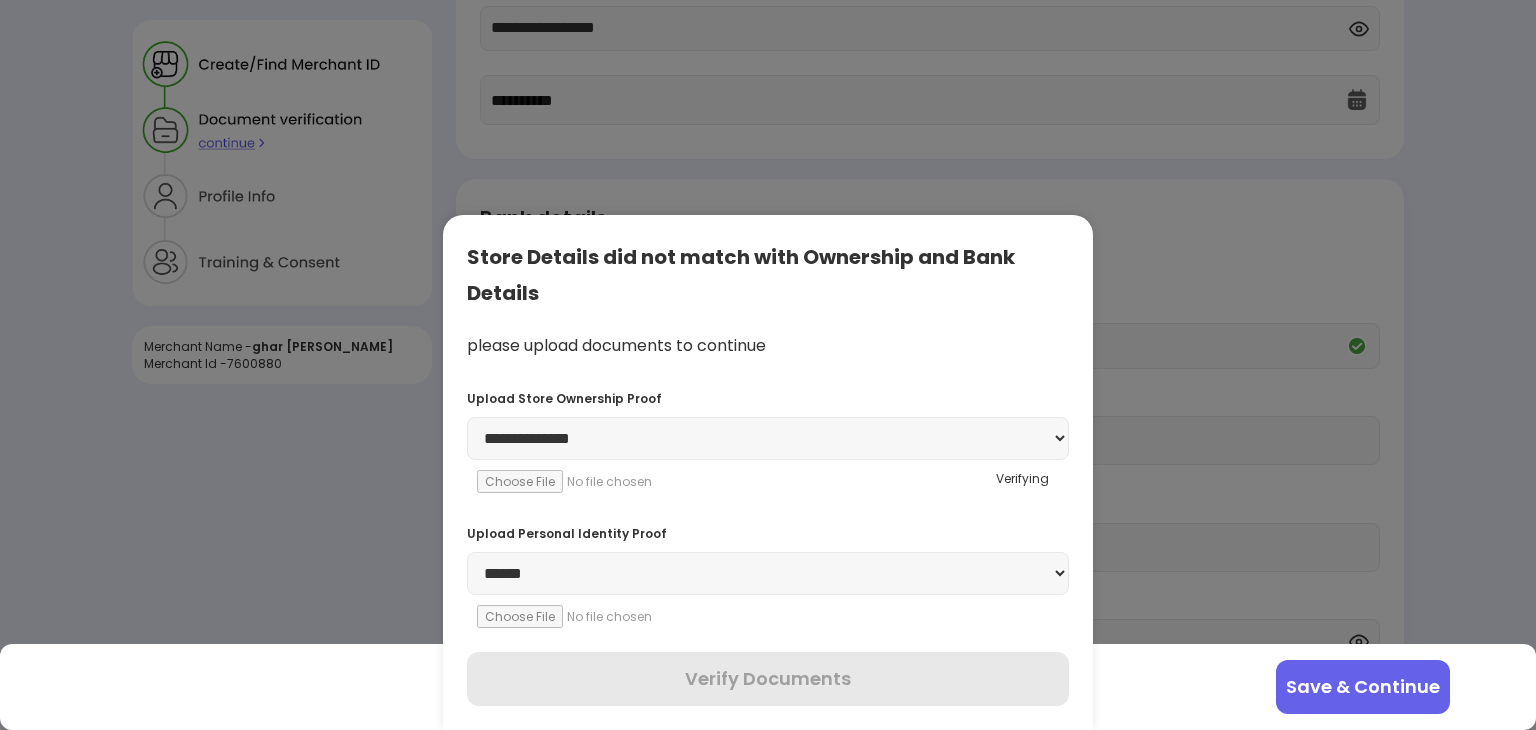 scroll, scrollTop: 356, scrollLeft: 0, axis: vertical 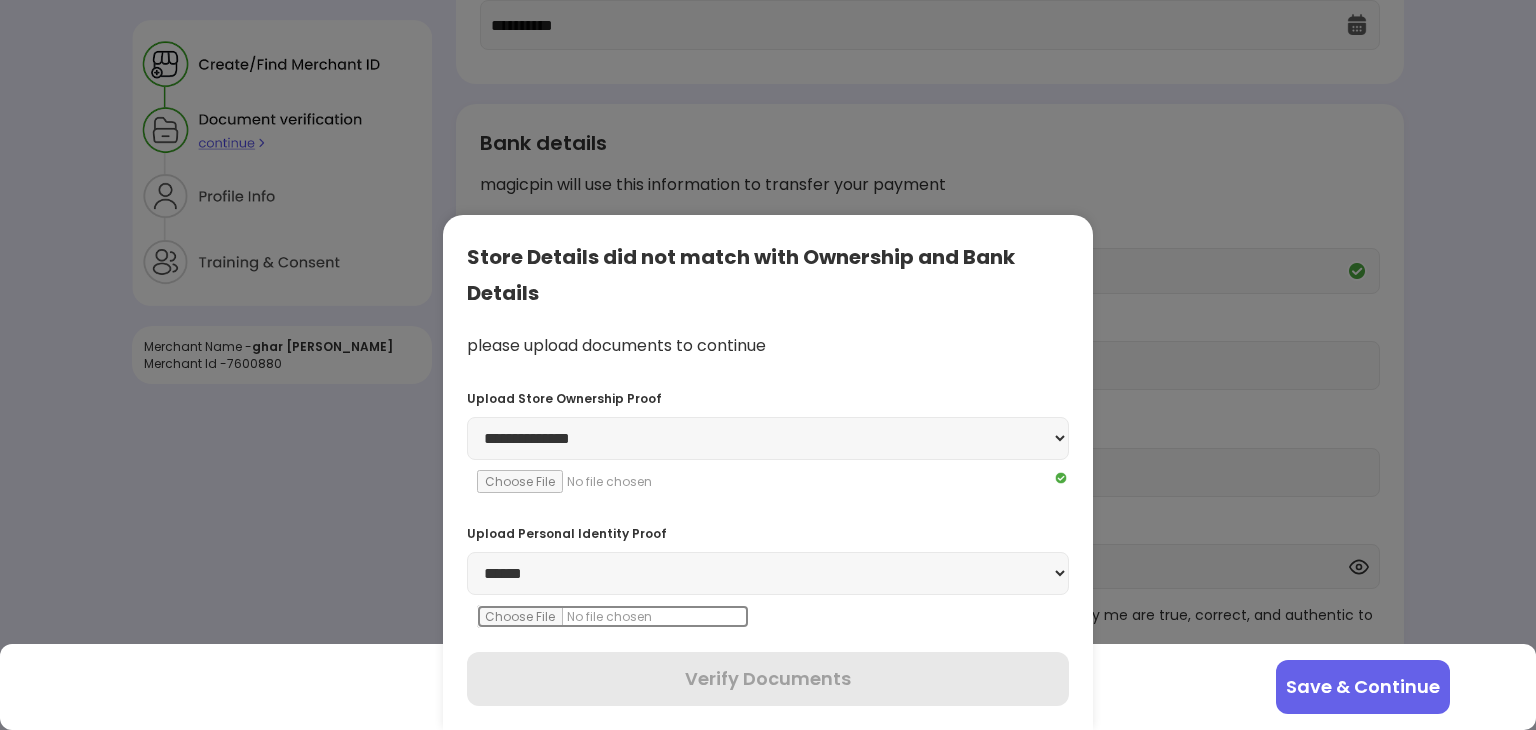 click at bounding box center (613, 616) 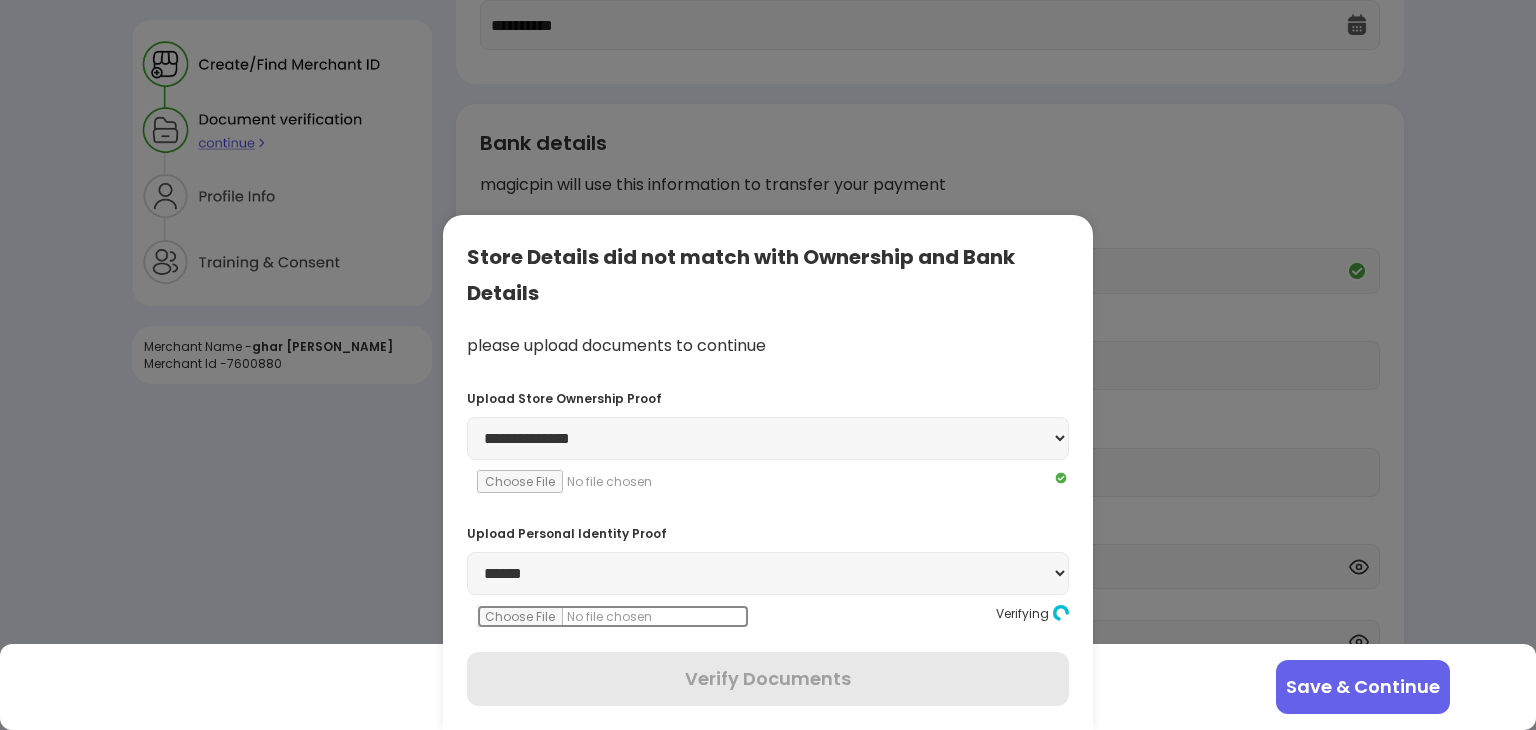 scroll, scrollTop: 432, scrollLeft: 0, axis: vertical 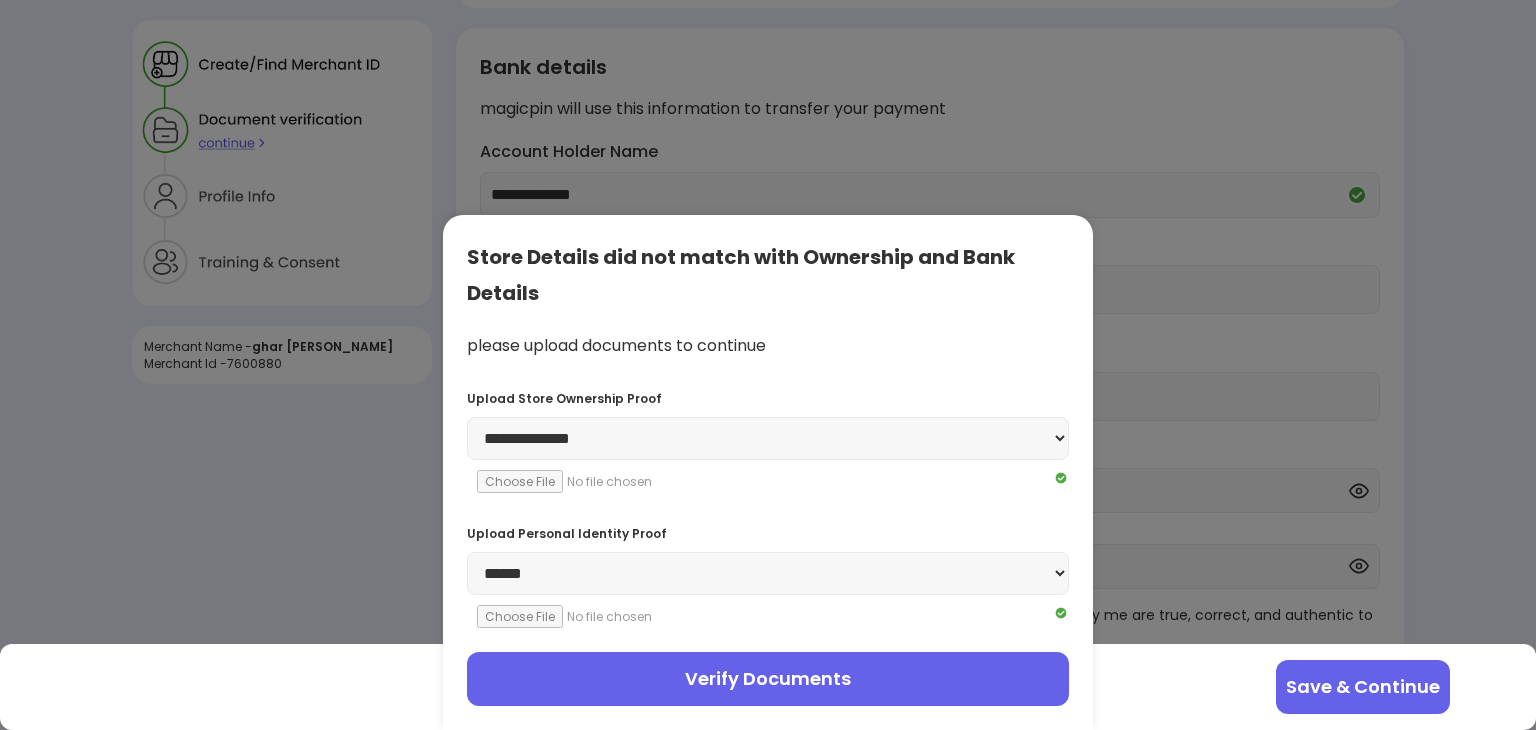 click on "Verify Documents" at bounding box center (768, 679) 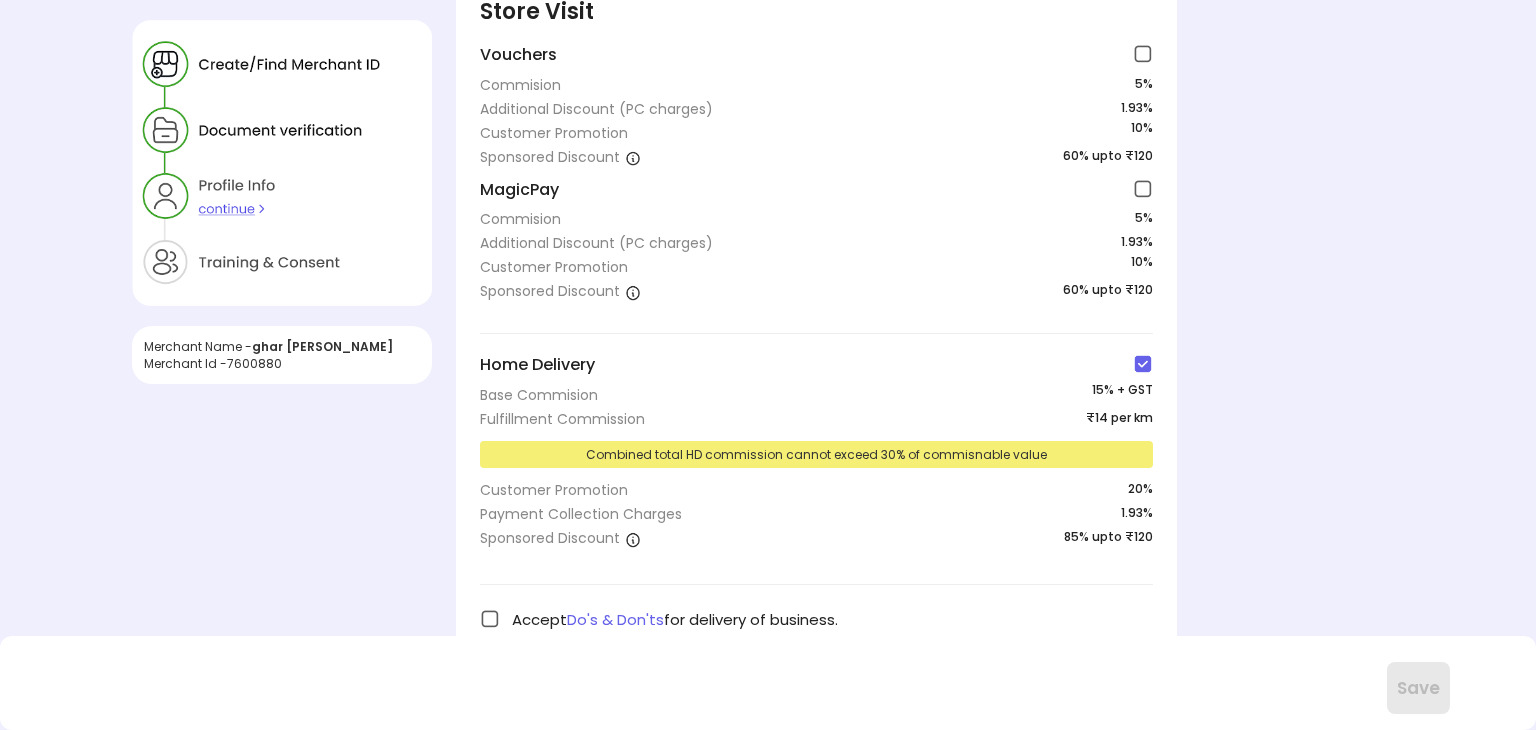 scroll, scrollTop: 0, scrollLeft: 0, axis: both 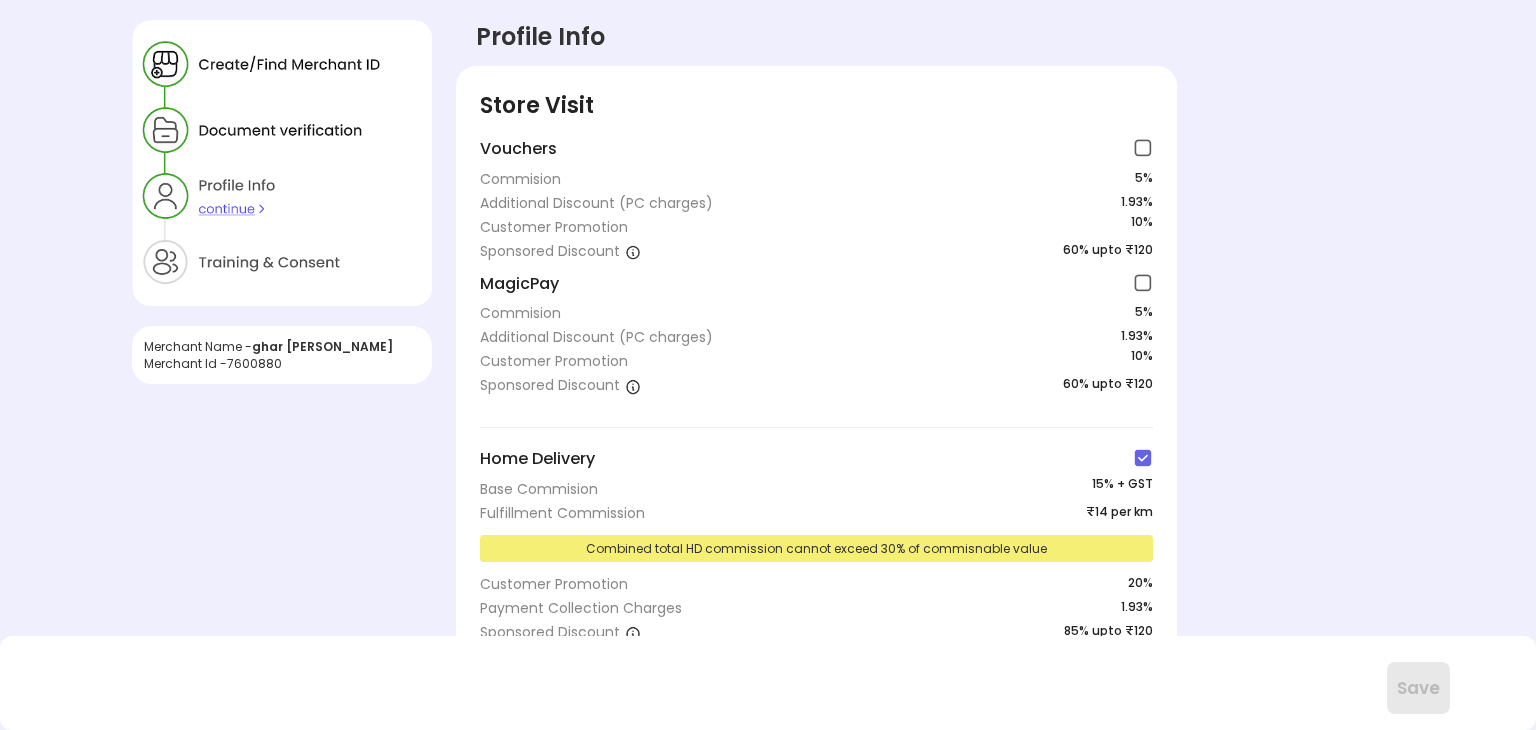 click at bounding box center (1143, 458) 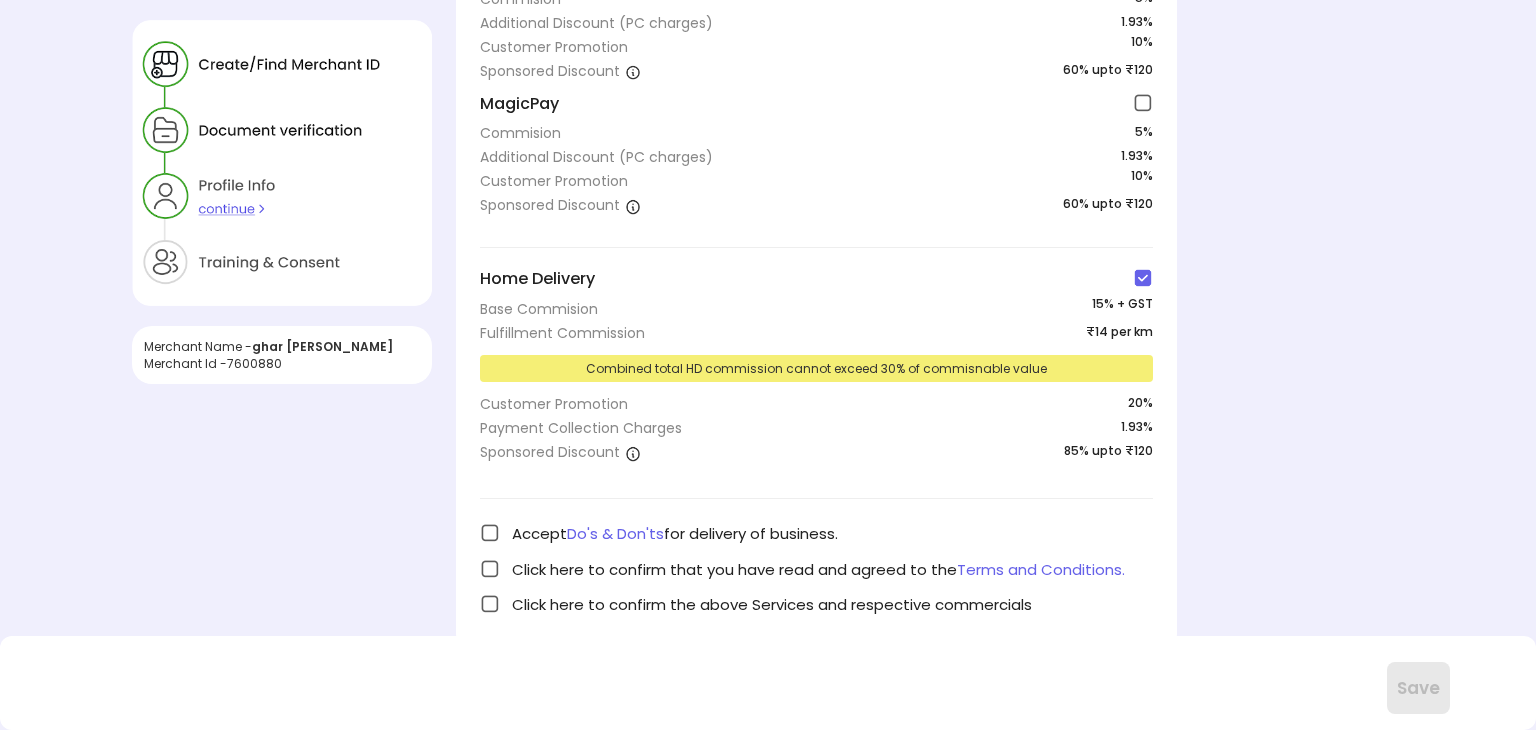 scroll, scrollTop: 413, scrollLeft: 0, axis: vertical 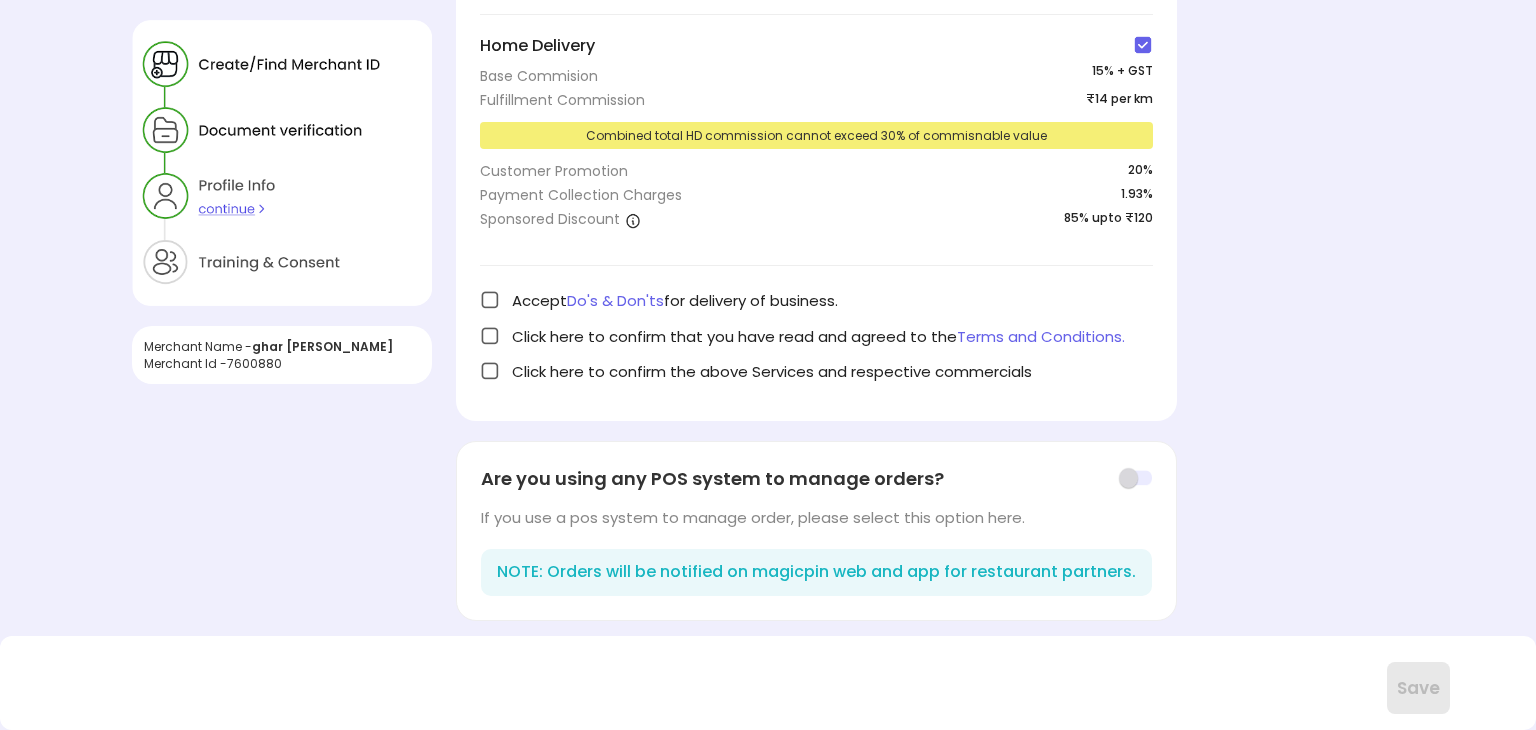 click at bounding box center [490, 300] 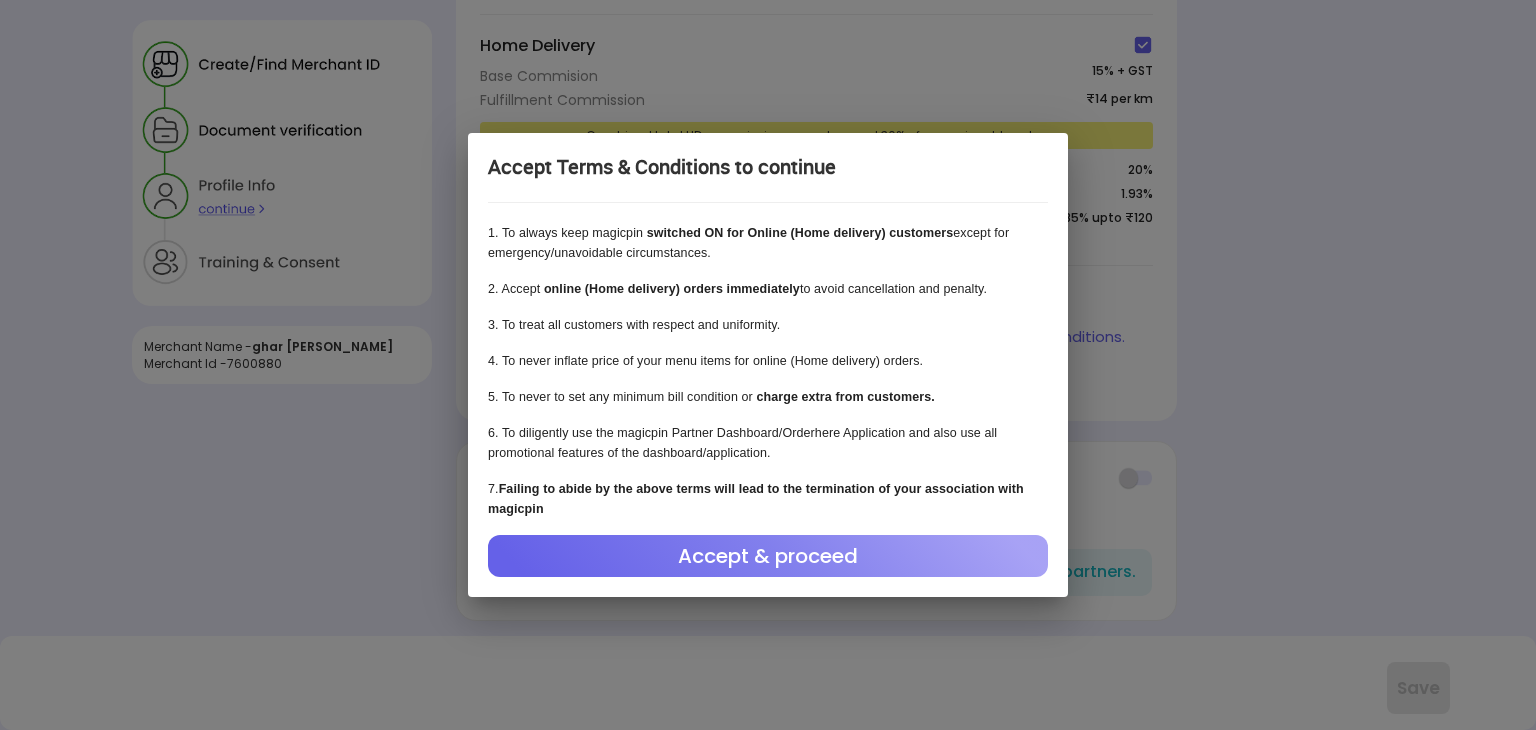 click on "Accept & proceed" at bounding box center (768, 556) 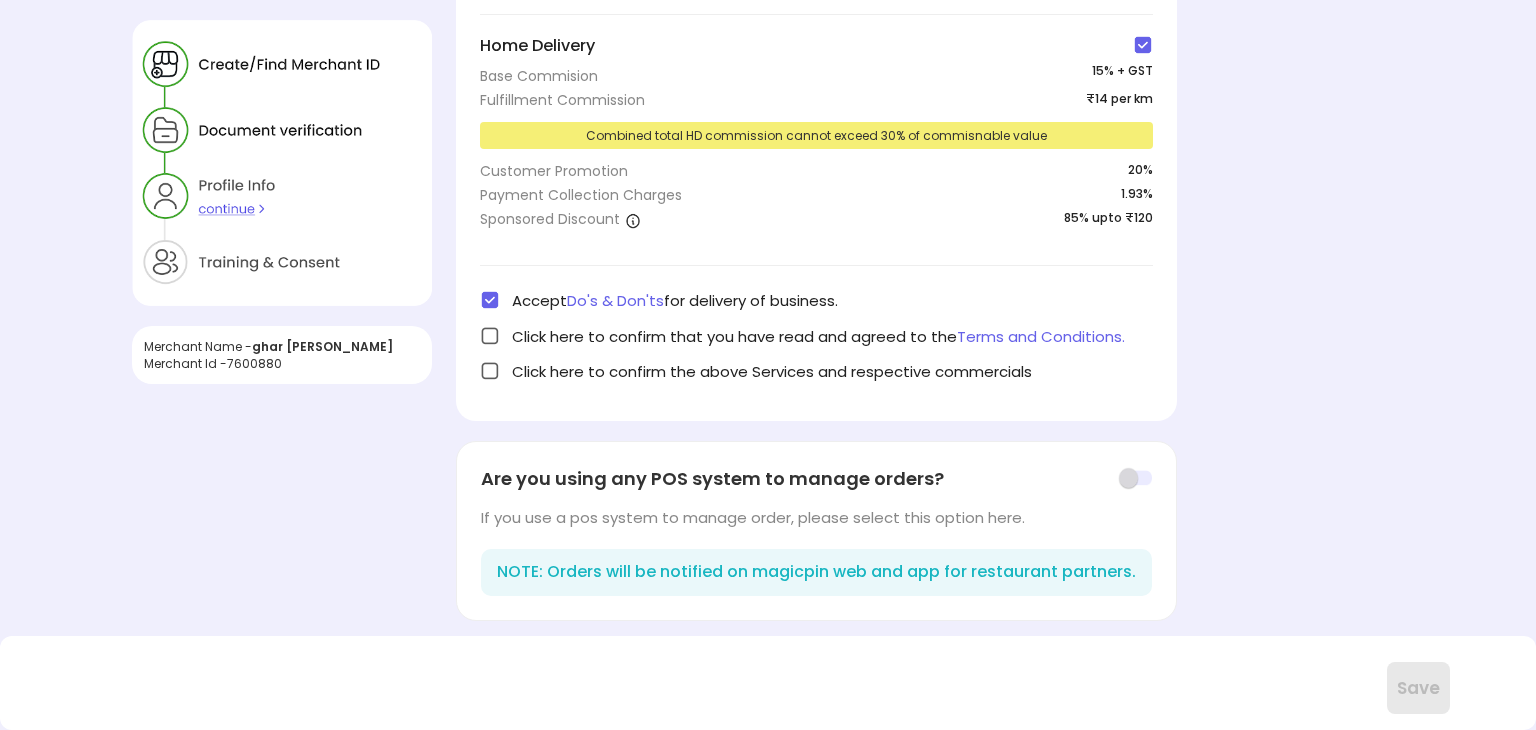 click at bounding box center [490, 336] 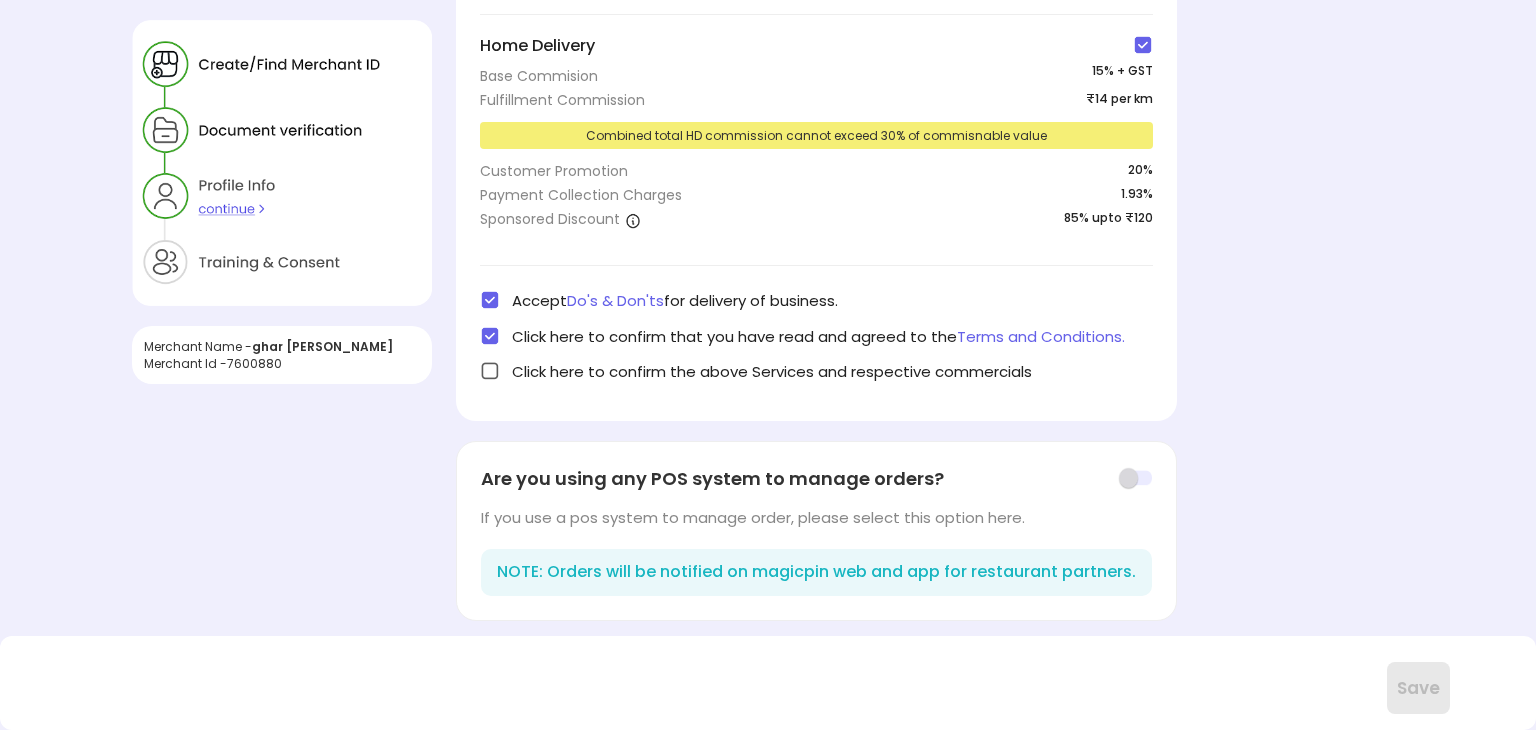 click at bounding box center (490, 371) 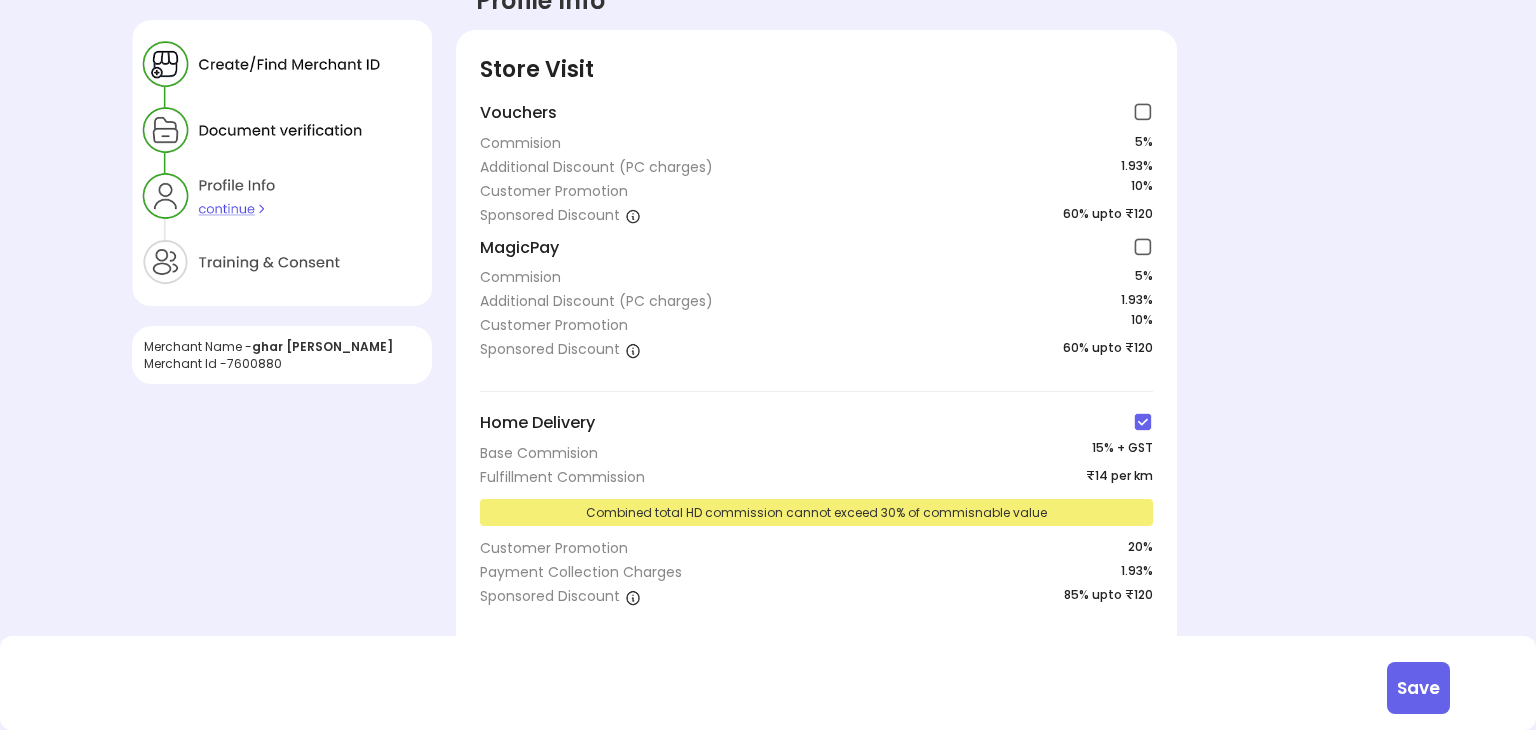 scroll, scrollTop: 34, scrollLeft: 0, axis: vertical 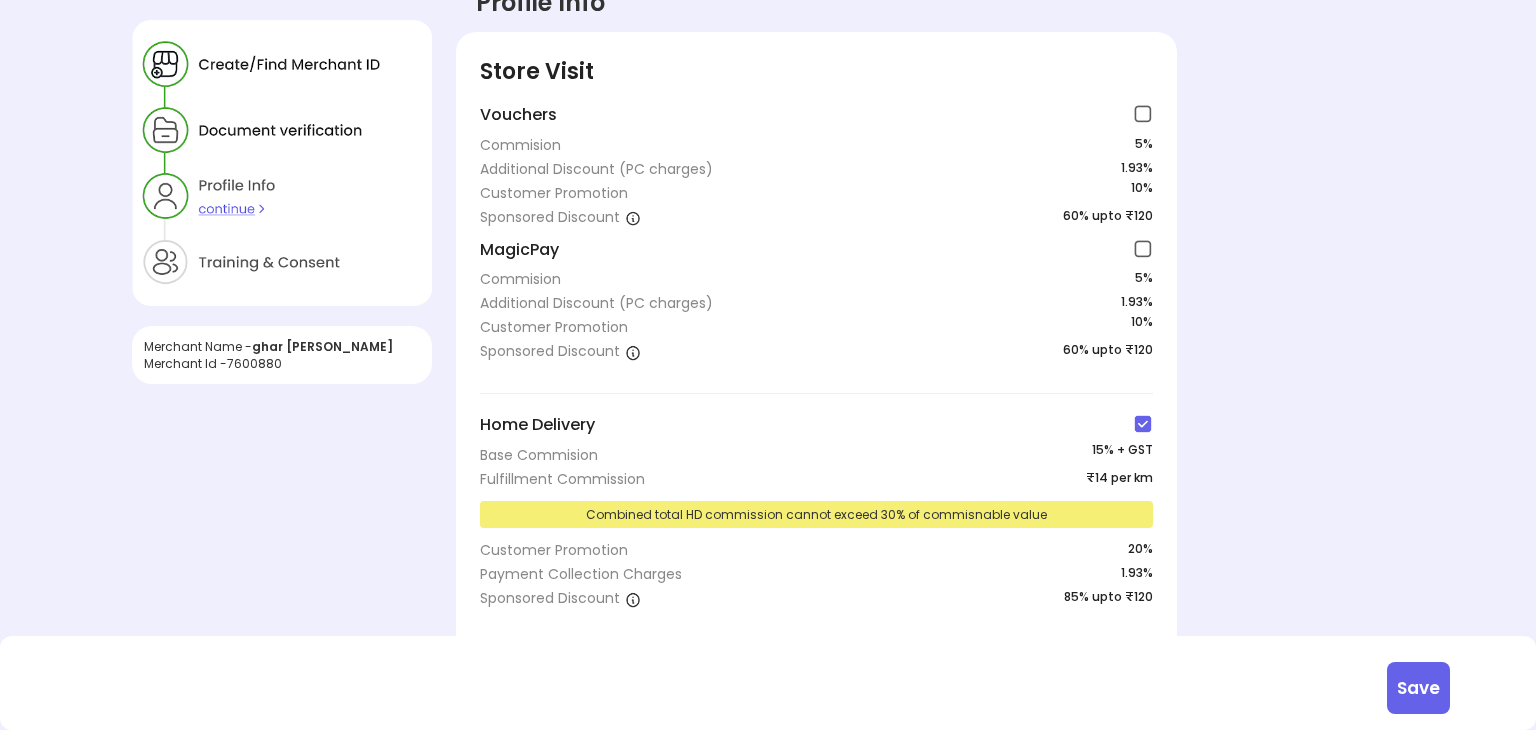 click on "Save" at bounding box center (1418, 688) 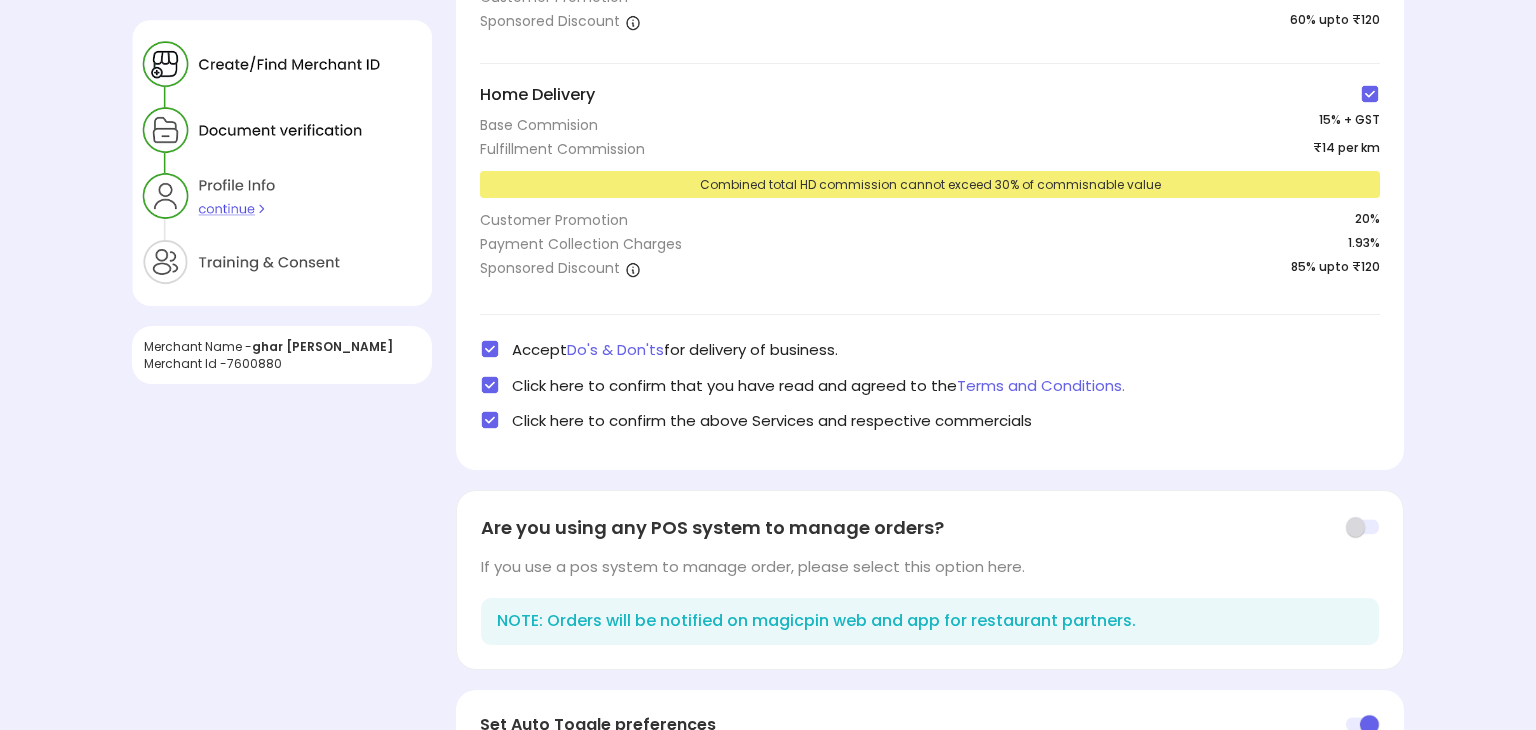 scroll, scrollTop: 570, scrollLeft: 0, axis: vertical 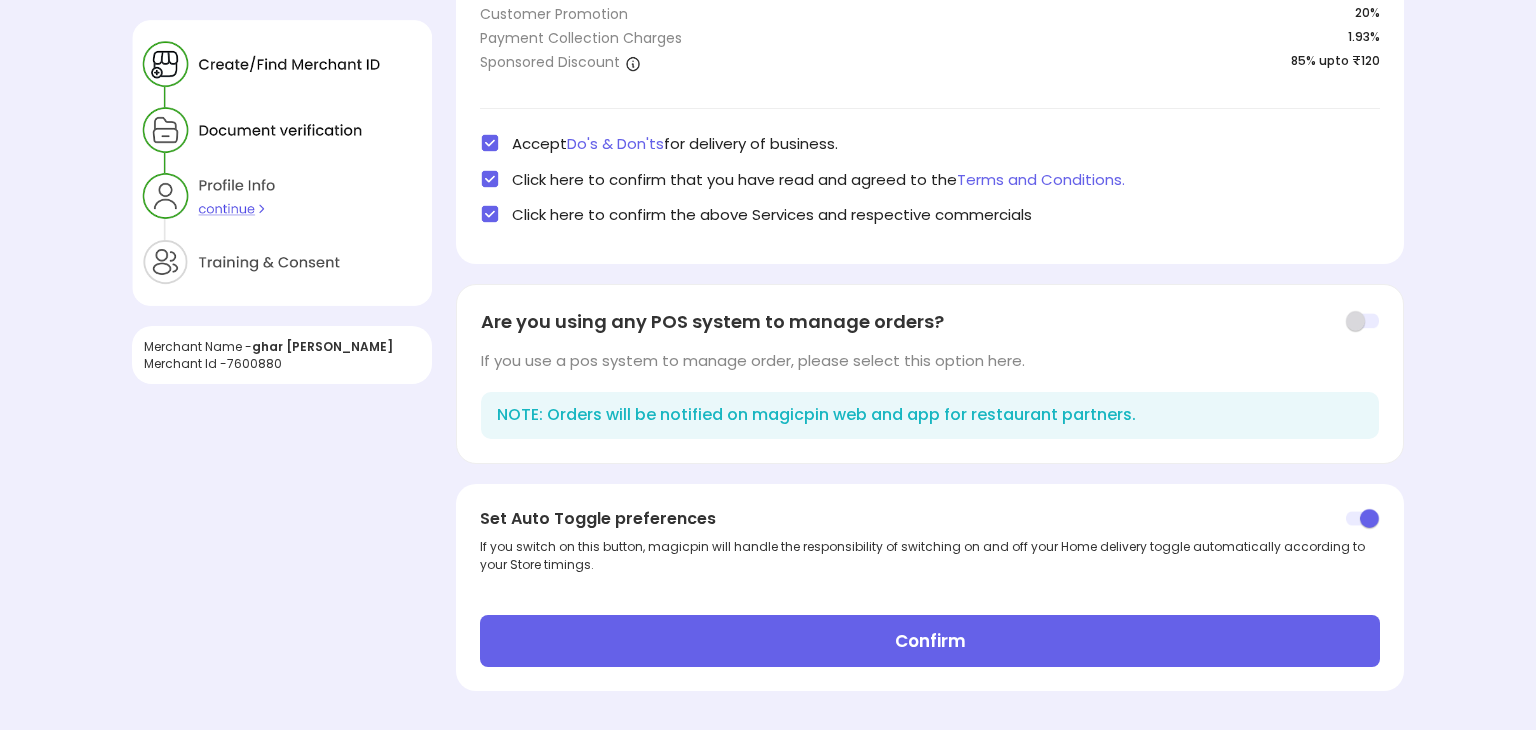 click on "Confirm" at bounding box center [930, 641] 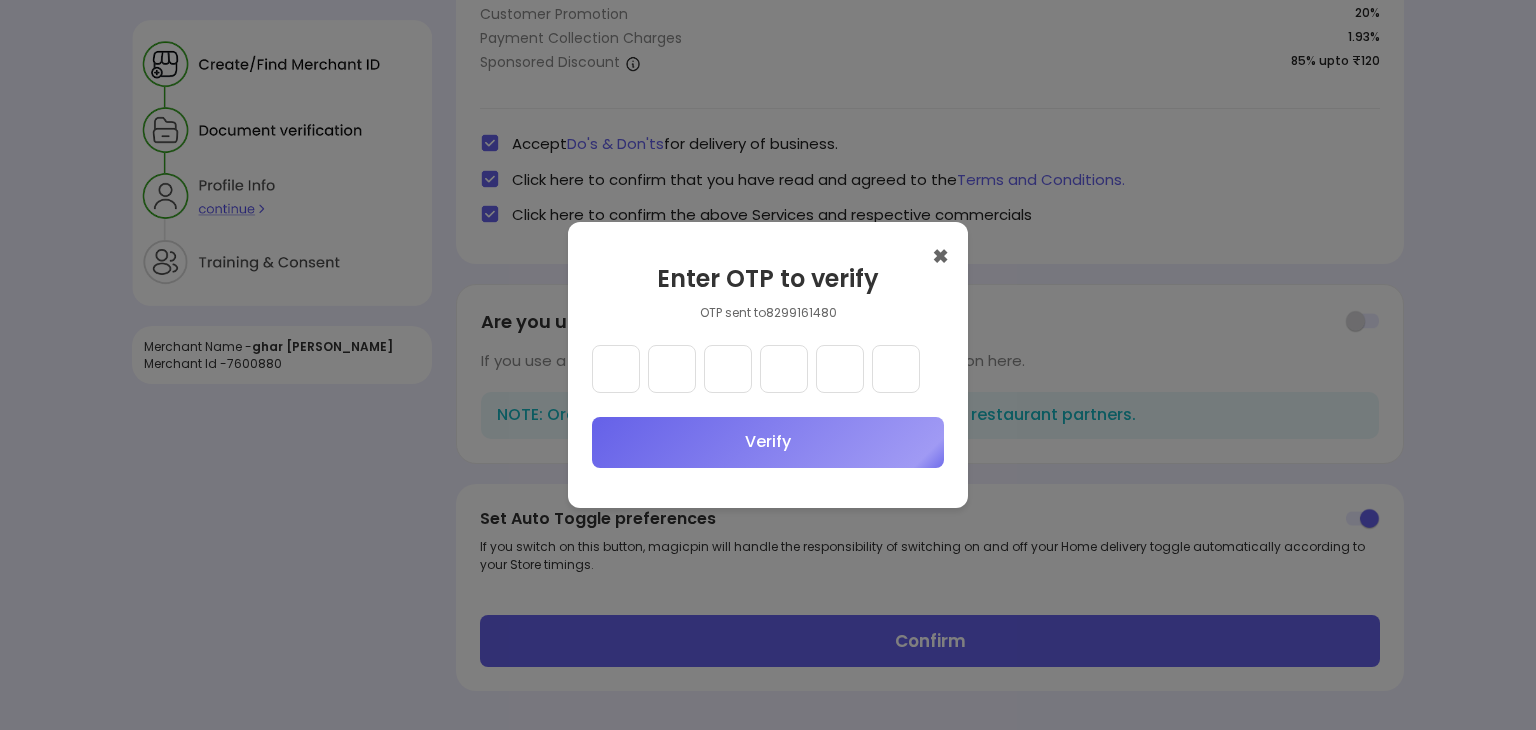 click at bounding box center [616, 369] 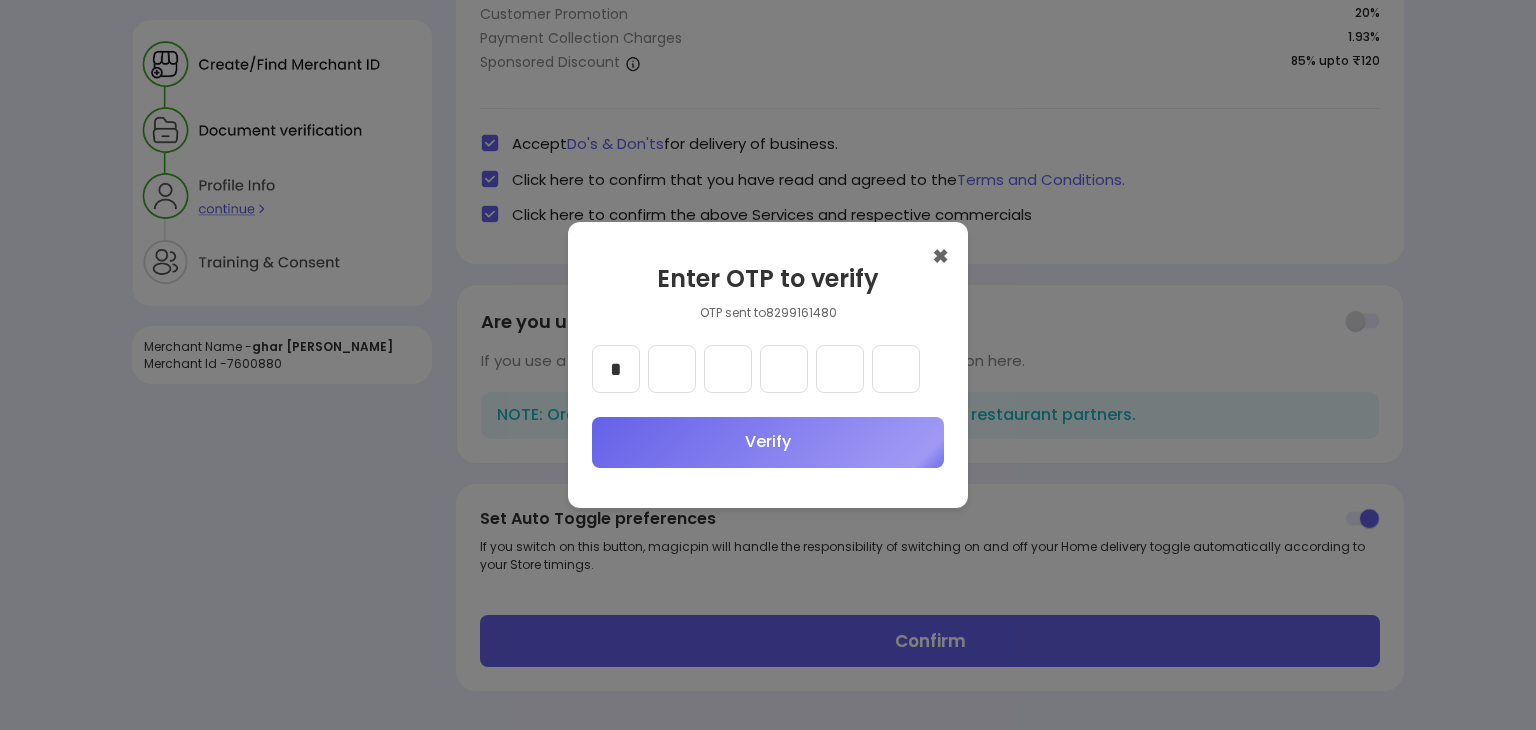 type on "*" 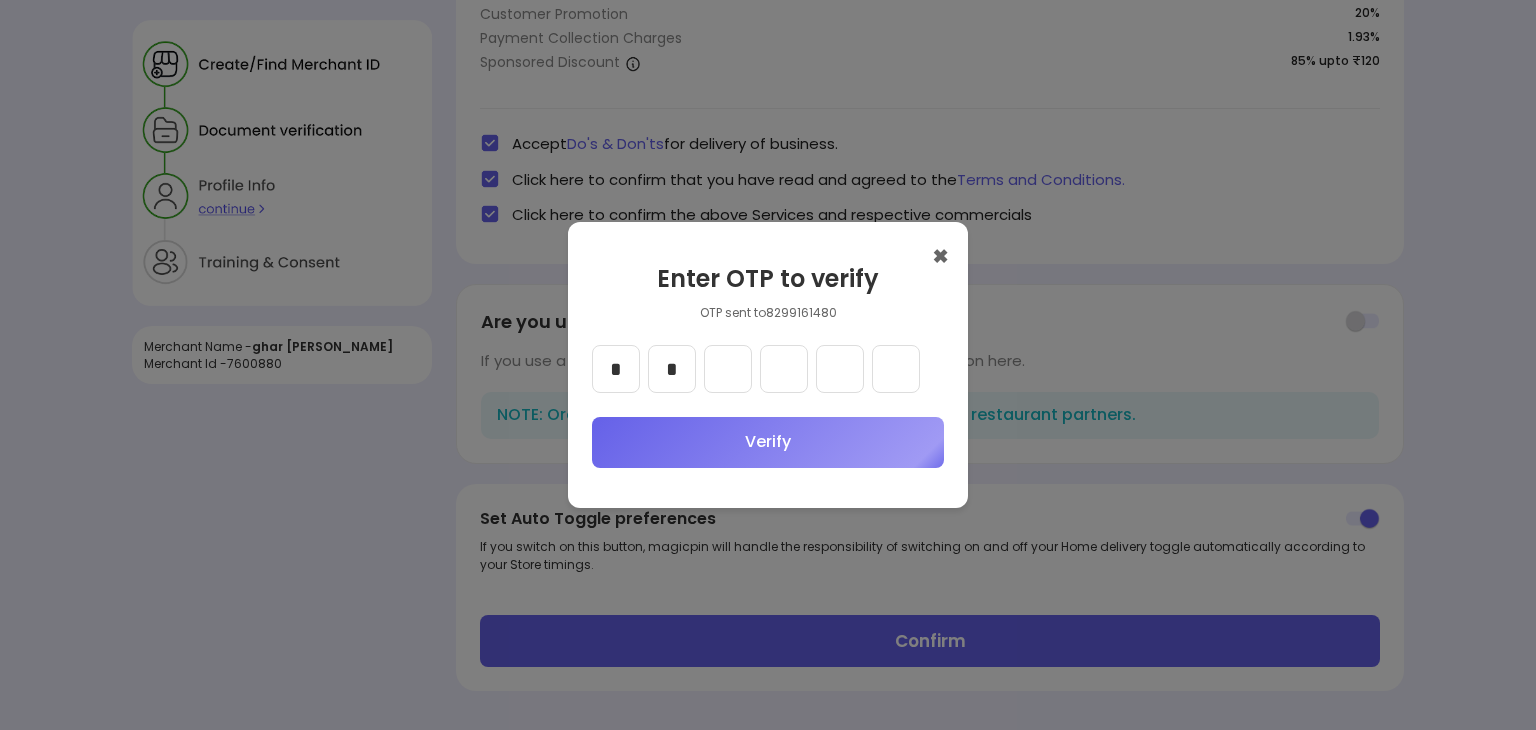 type on "*" 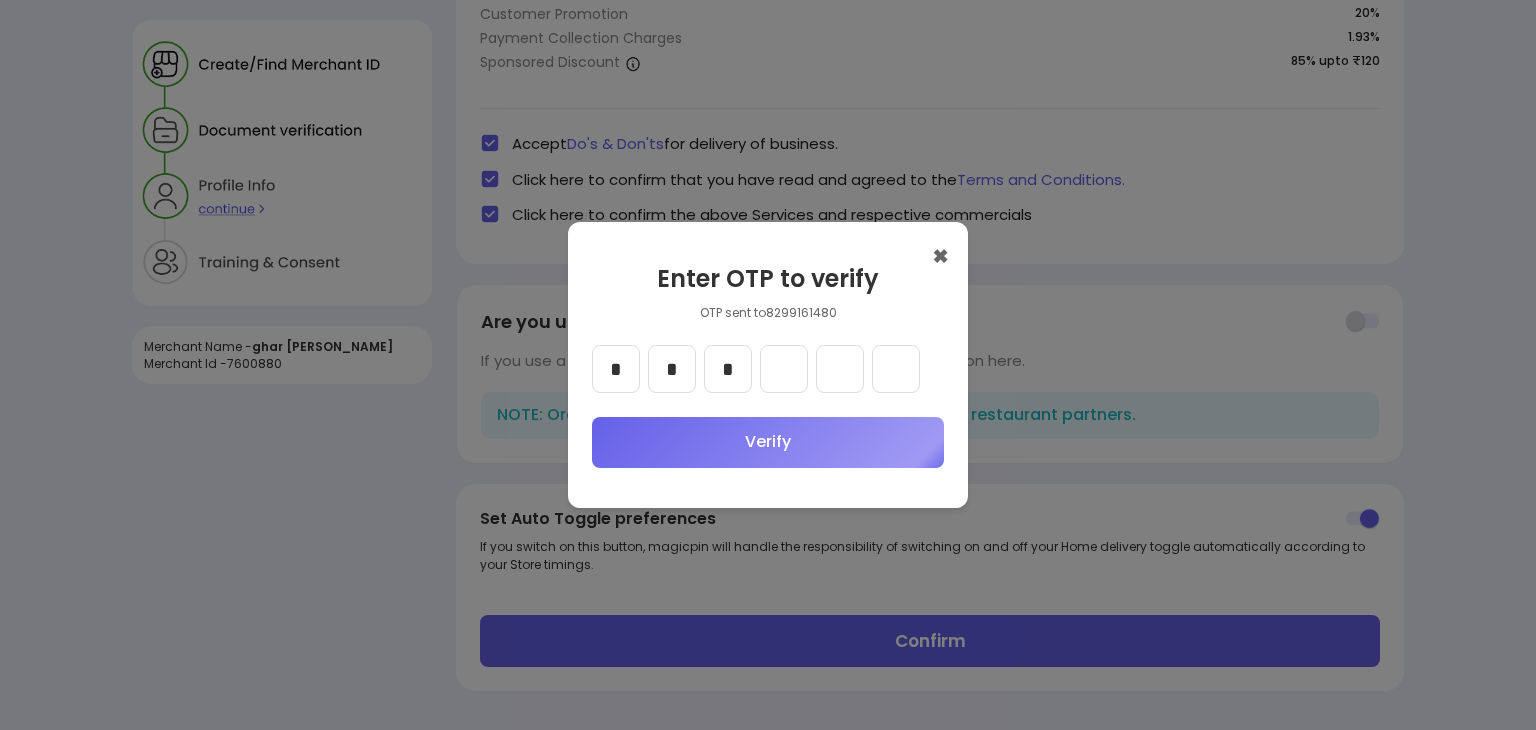 type on "*" 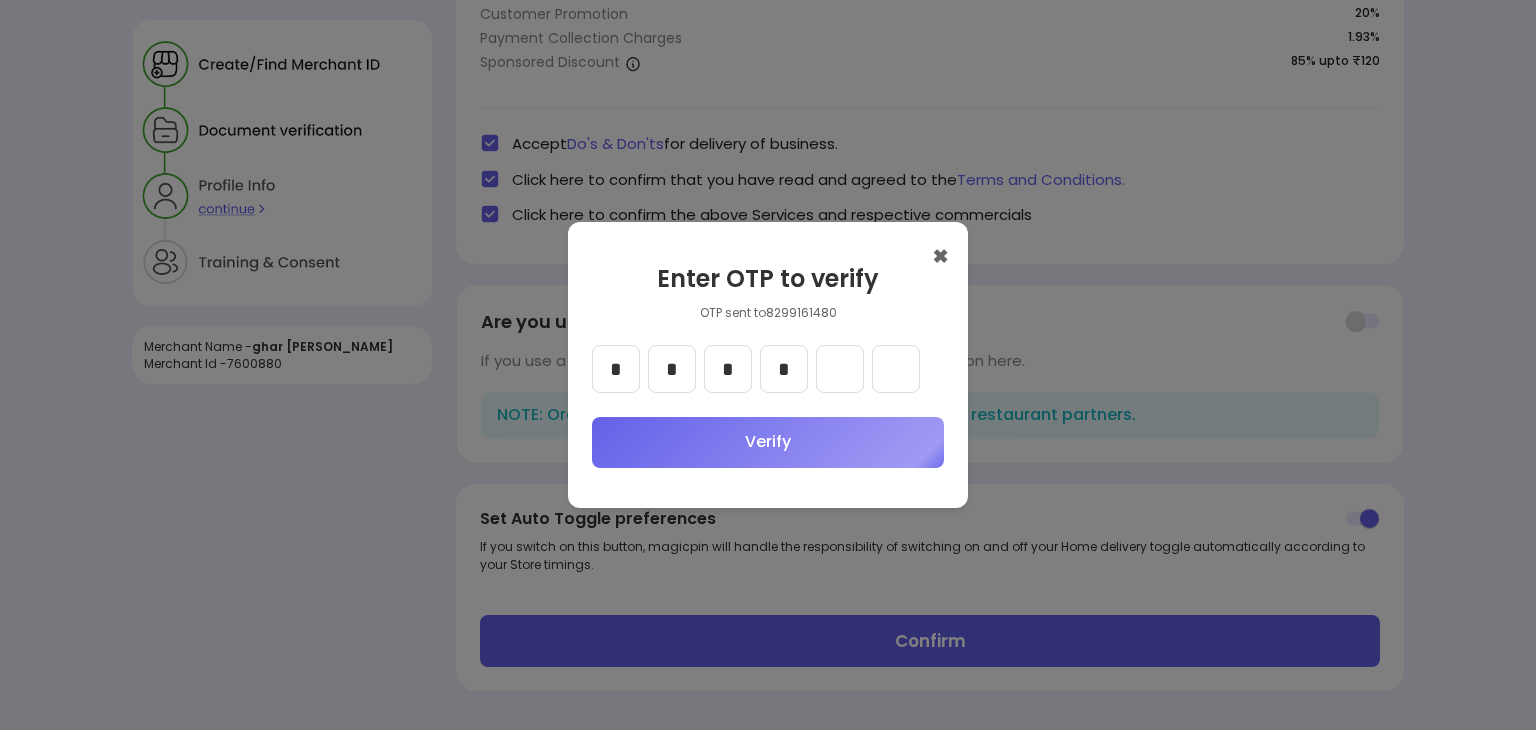 type on "*" 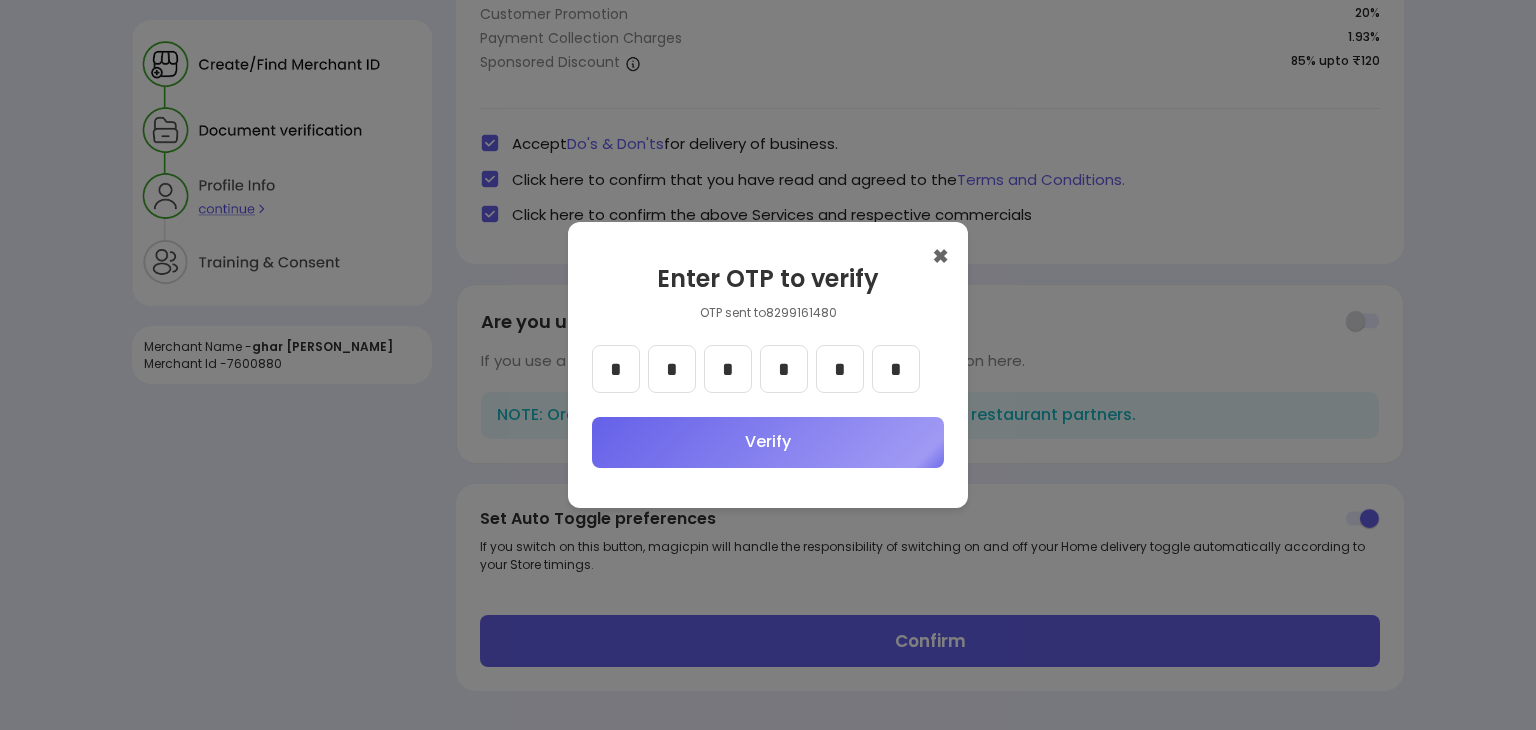 type on "*" 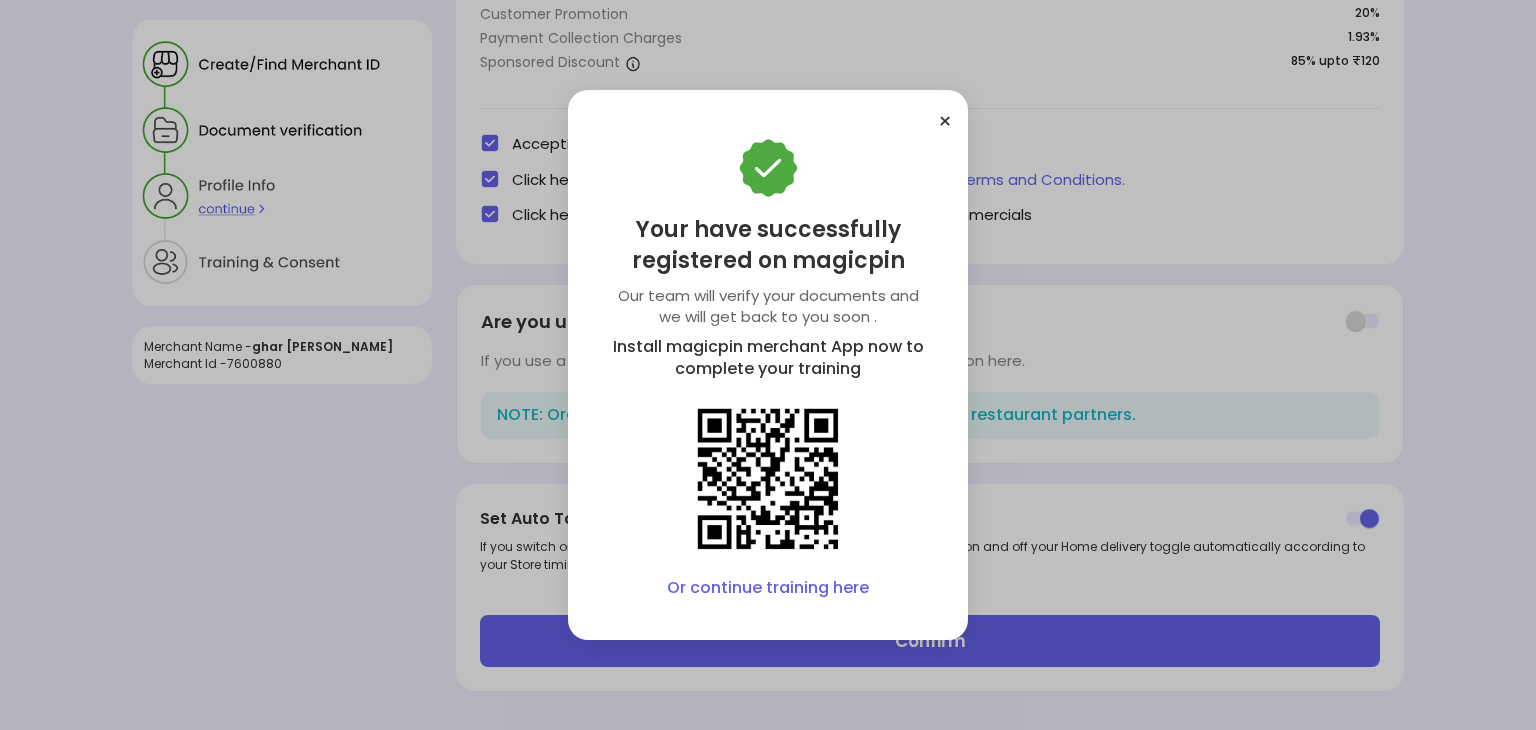 click on "Or continue training here" at bounding box center [768, 588] 